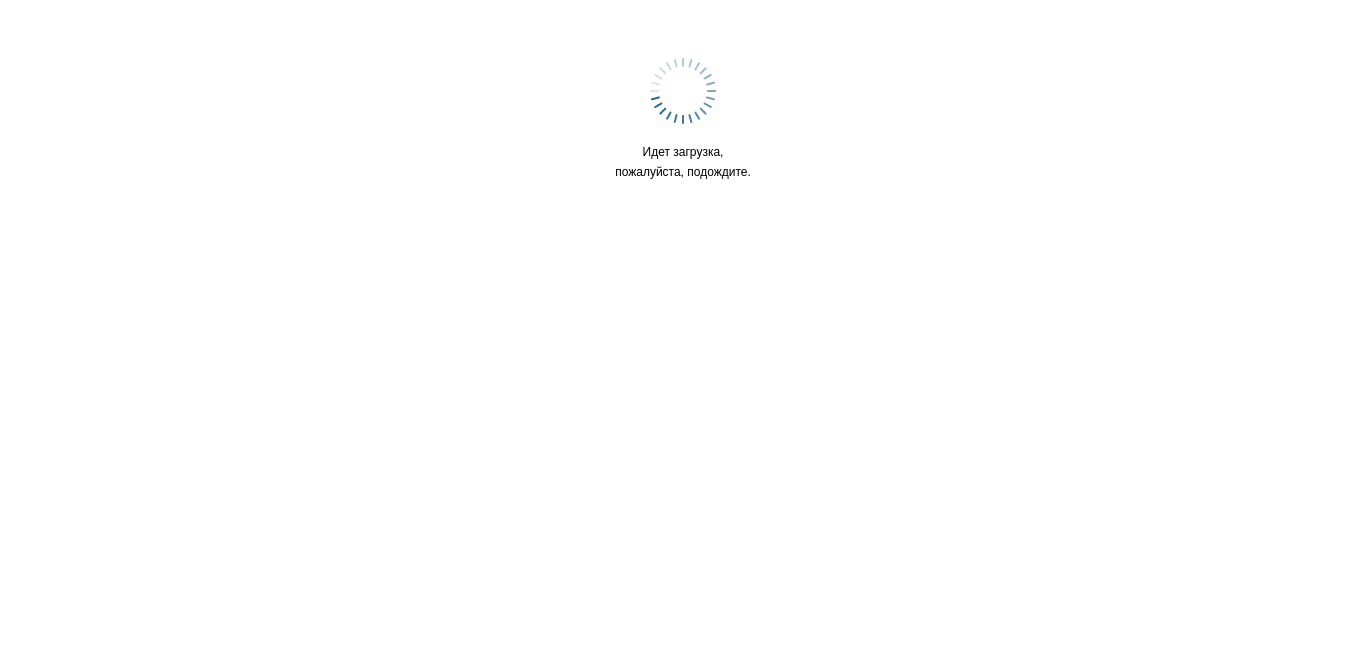 scroll, scrollTop: 0, scrollLeft: 0, axis: both 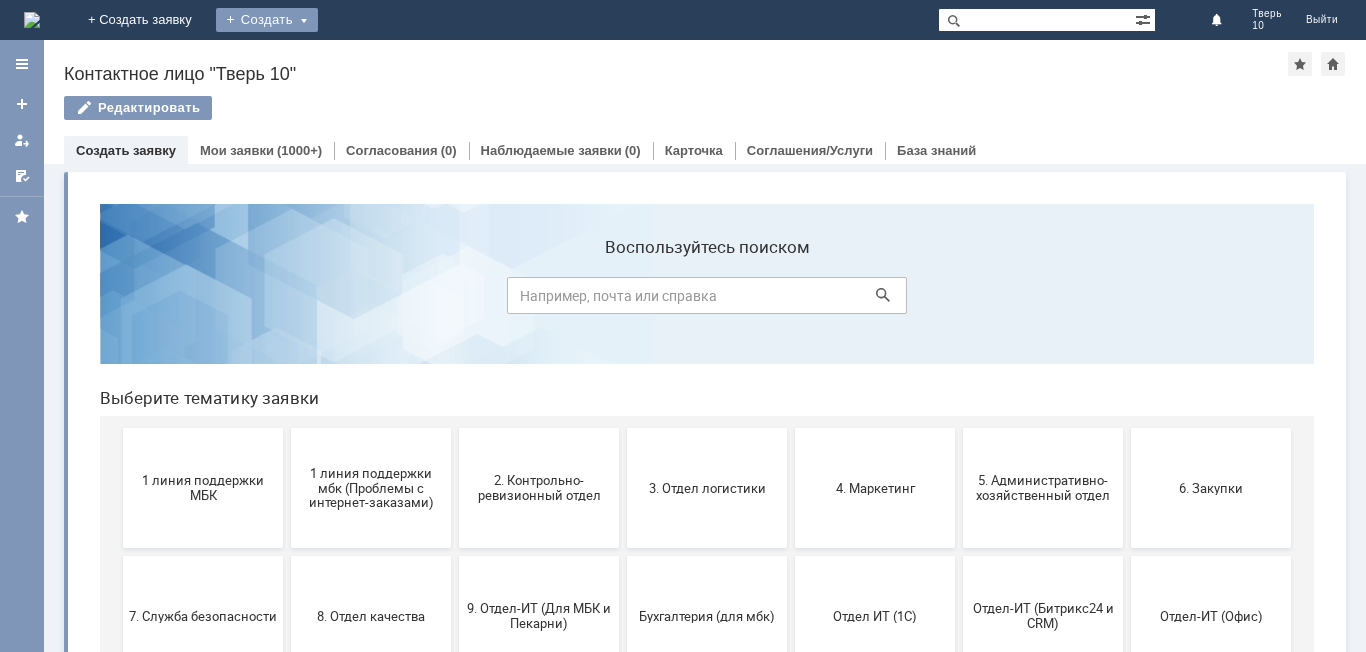 click on "Создать" at bounding box center (267, 20) 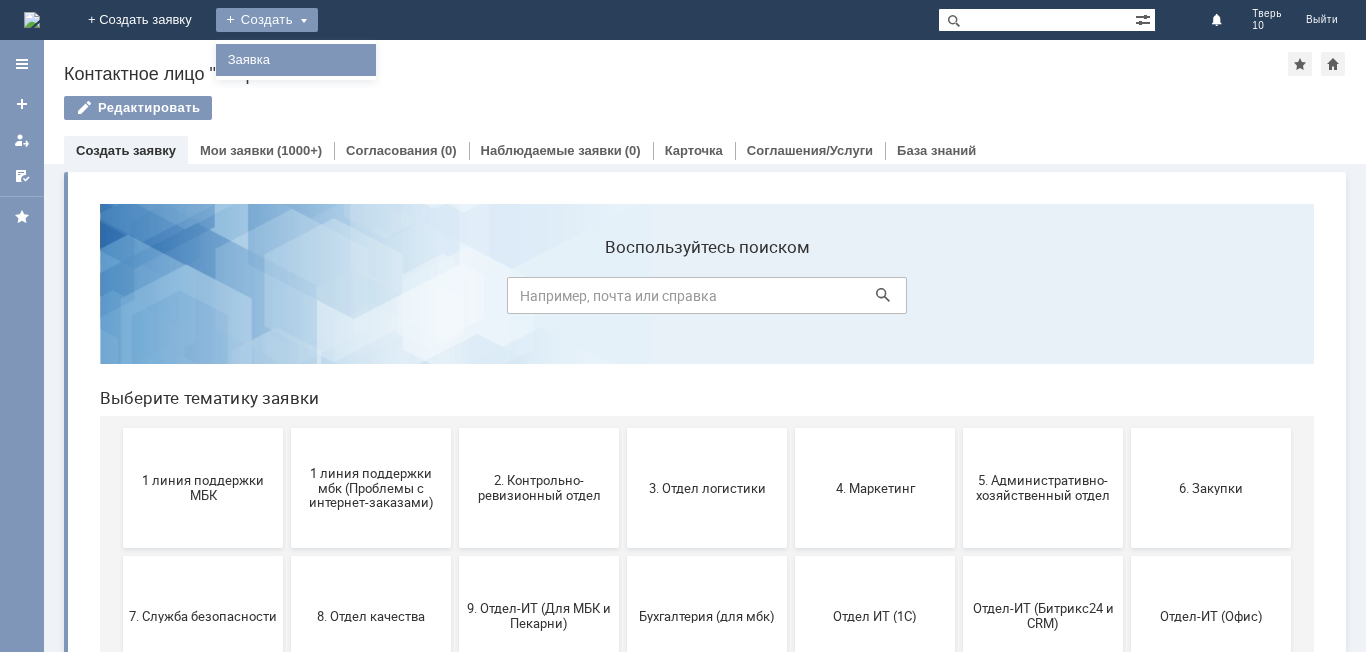 click on "Заявка" at bounding box center (296, 60) 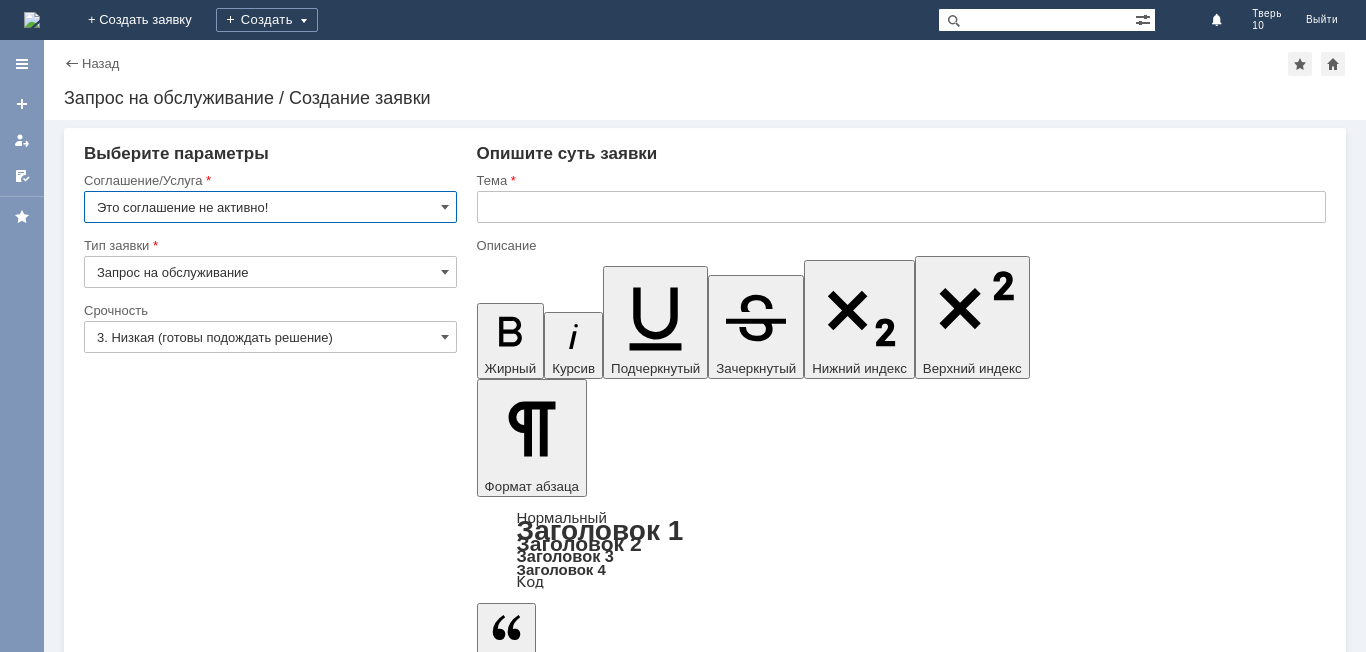 scroll, scrollTop: 0, scrollLeft: 0, axis: both 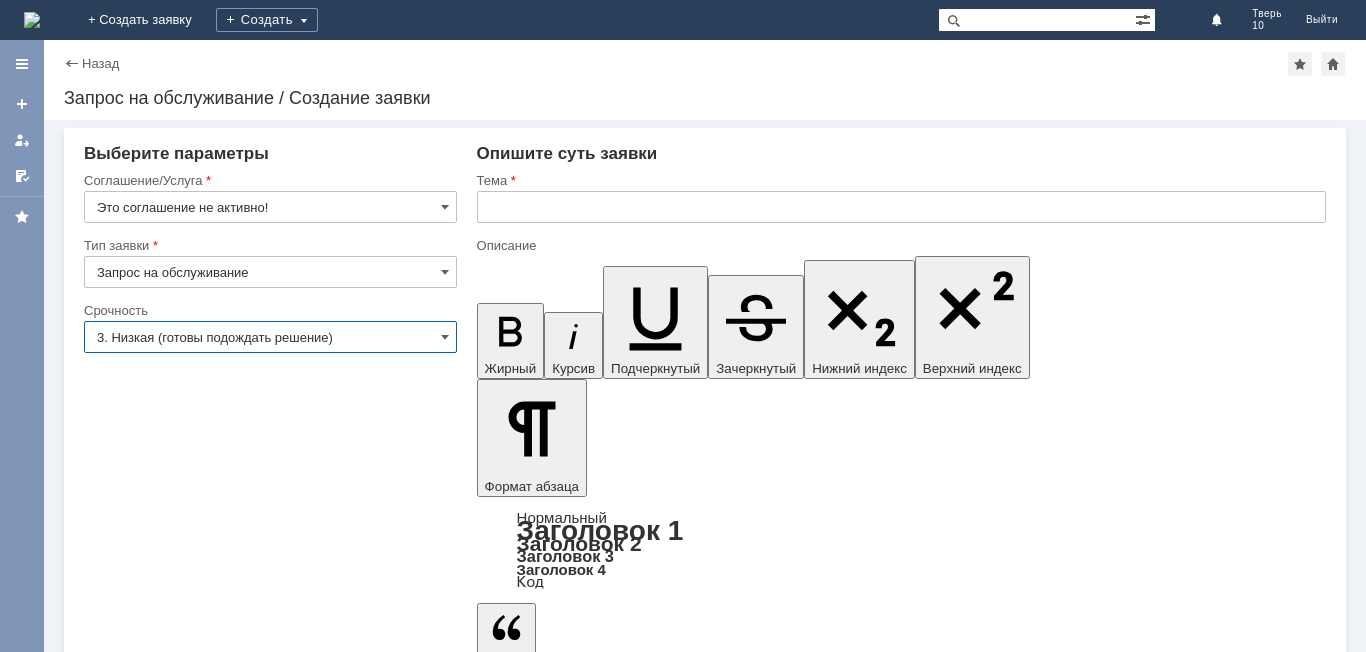 click on "3. Низкая (готовы подождать решение)" at bounding box center (270, 337) 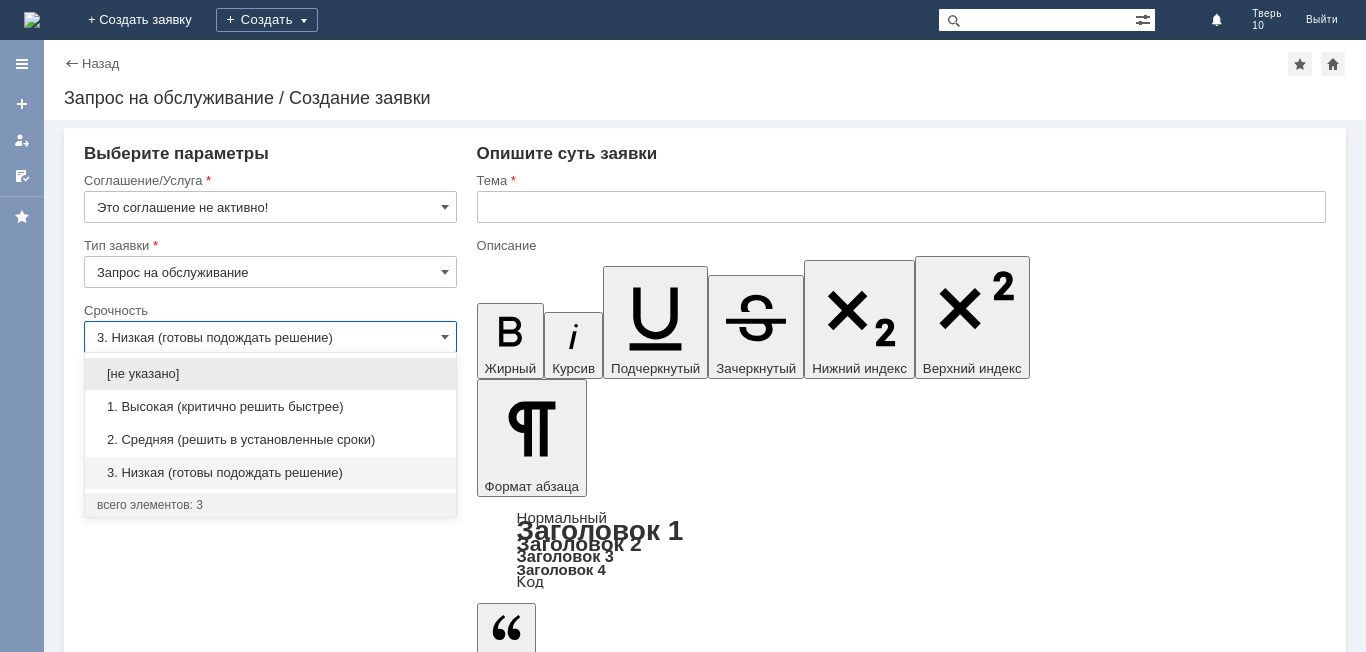click on "3. Низкая (готовы подождать решение)" at bounding box center (270, 337) 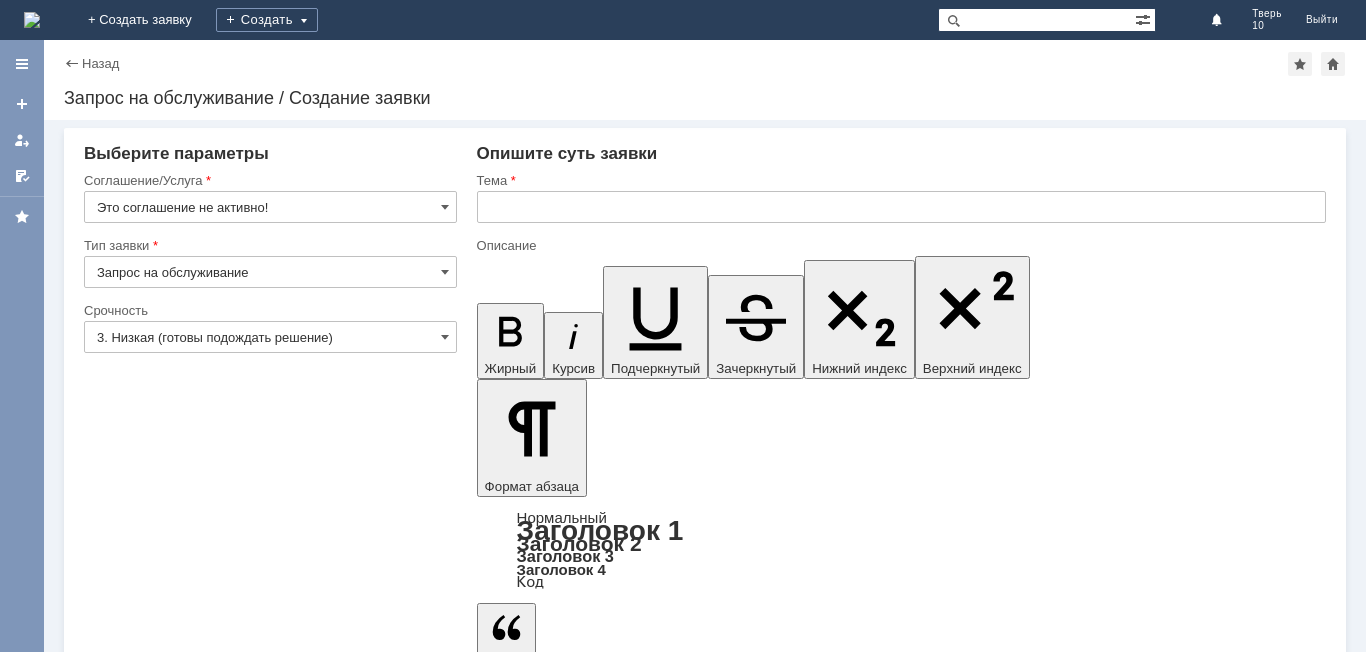 click on "Запрос на обслуживание" at bounding box center [270, 272] 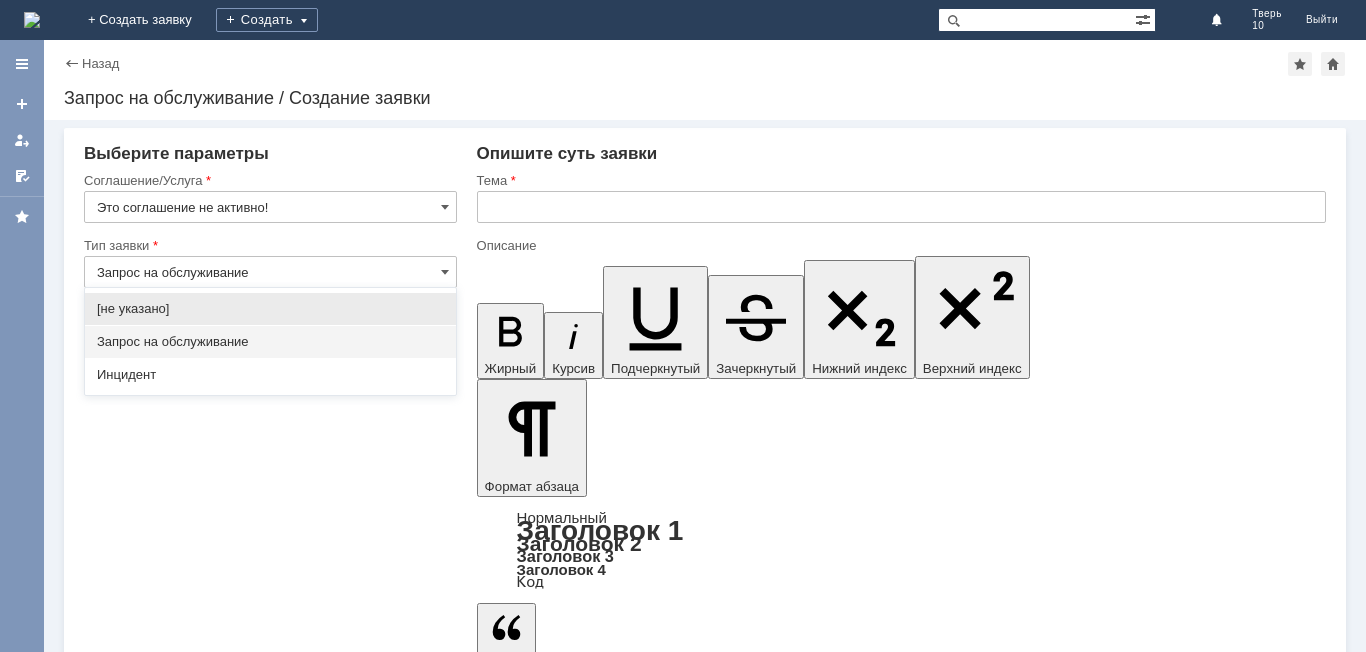 type on "3. Низкая (готовы подождать решение)" 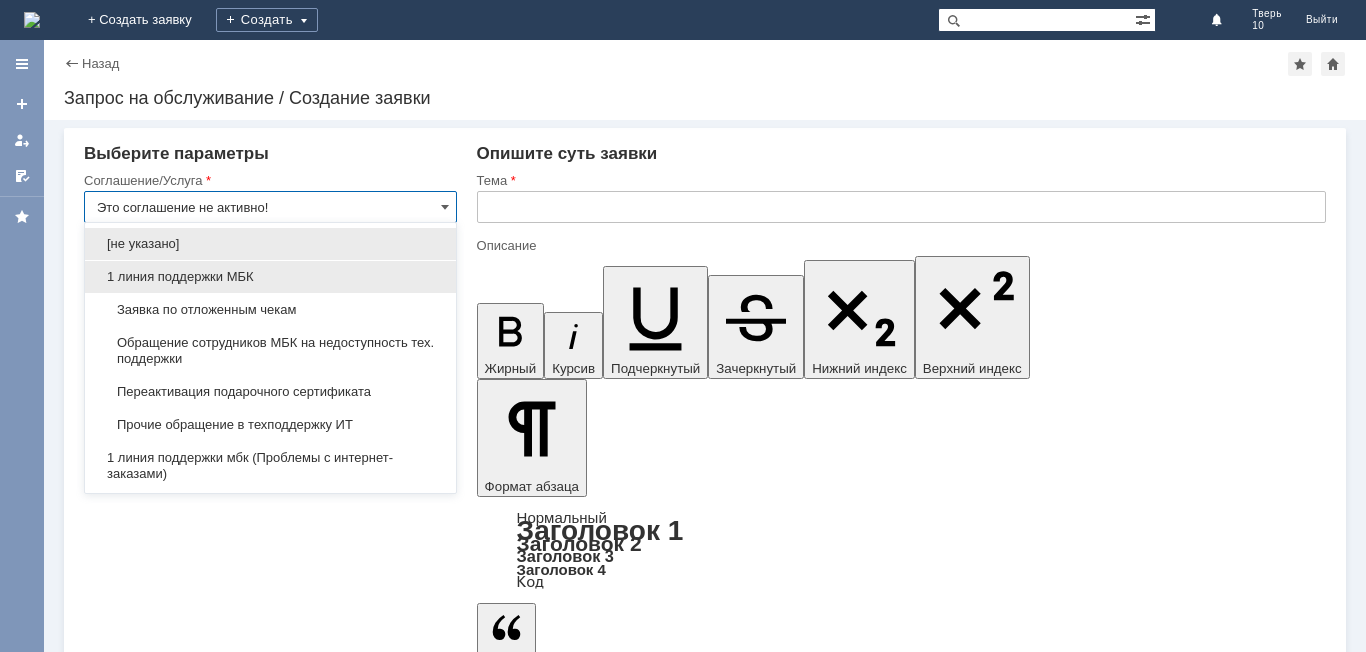 type on "Запрос на обслуживание" 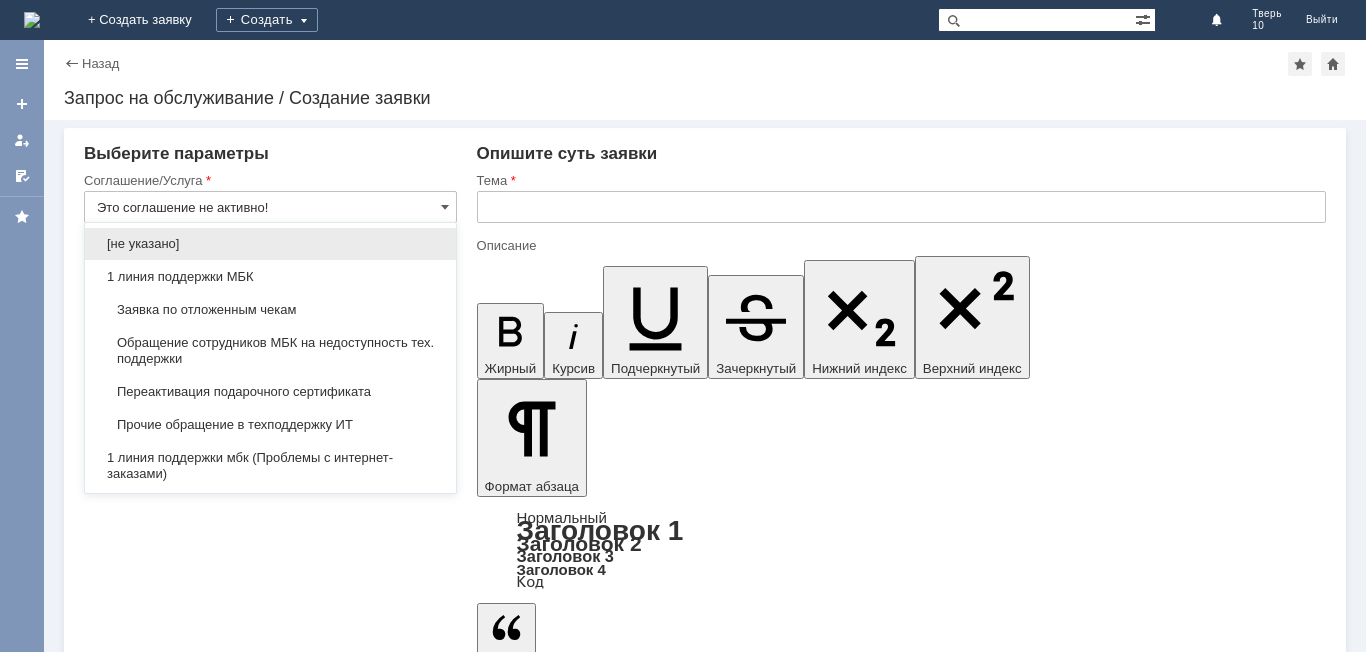 click on "Заявка по отложенным чекам" at bounding box center [270, 310] 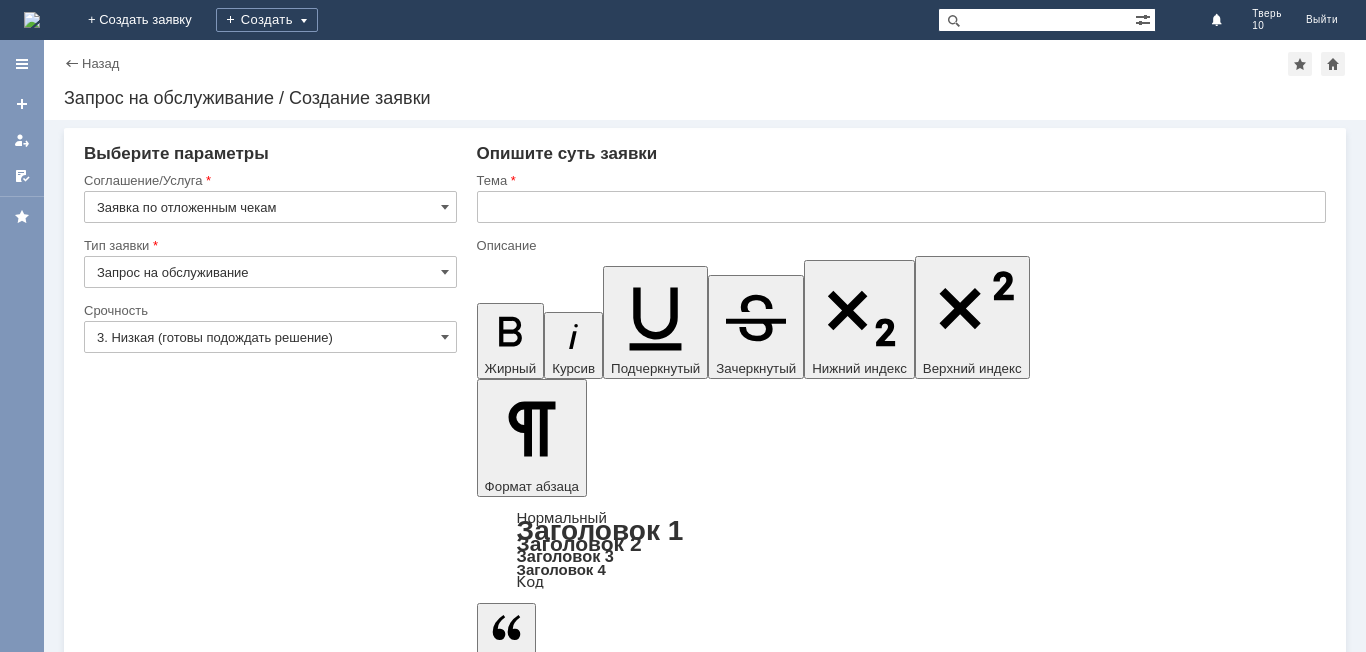 type on "Заявка по отложенным чекам" 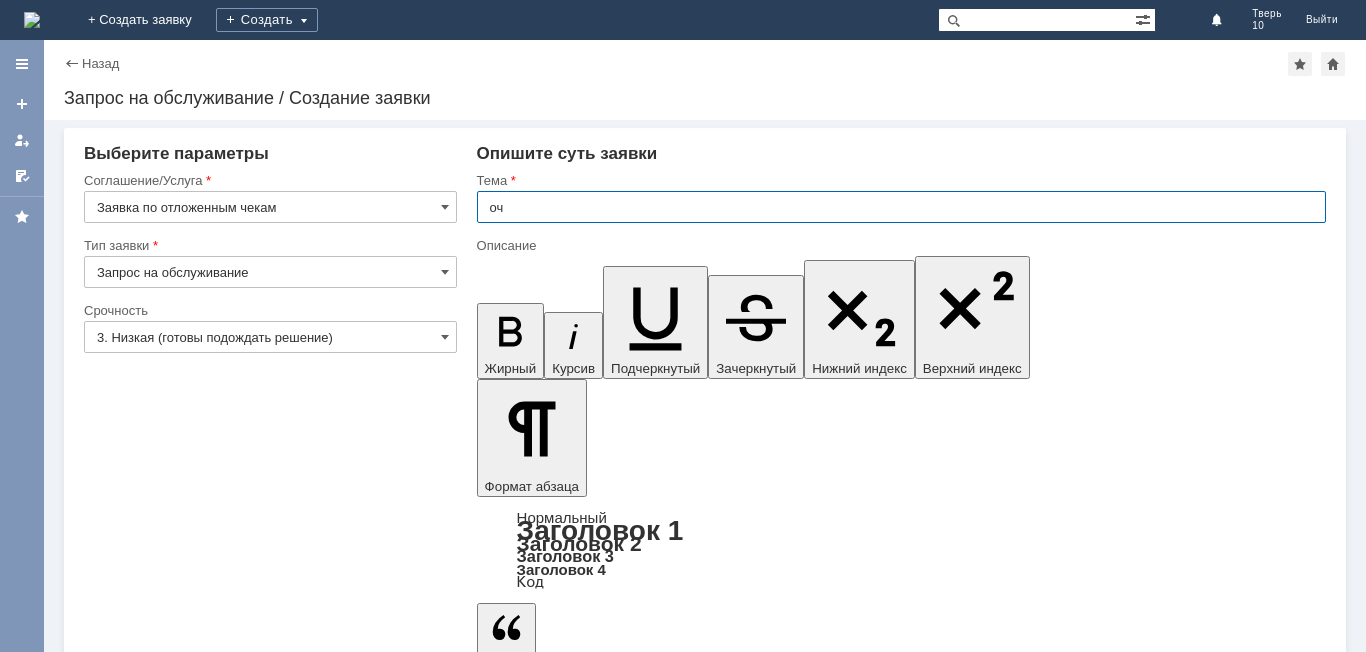 type on "оч" 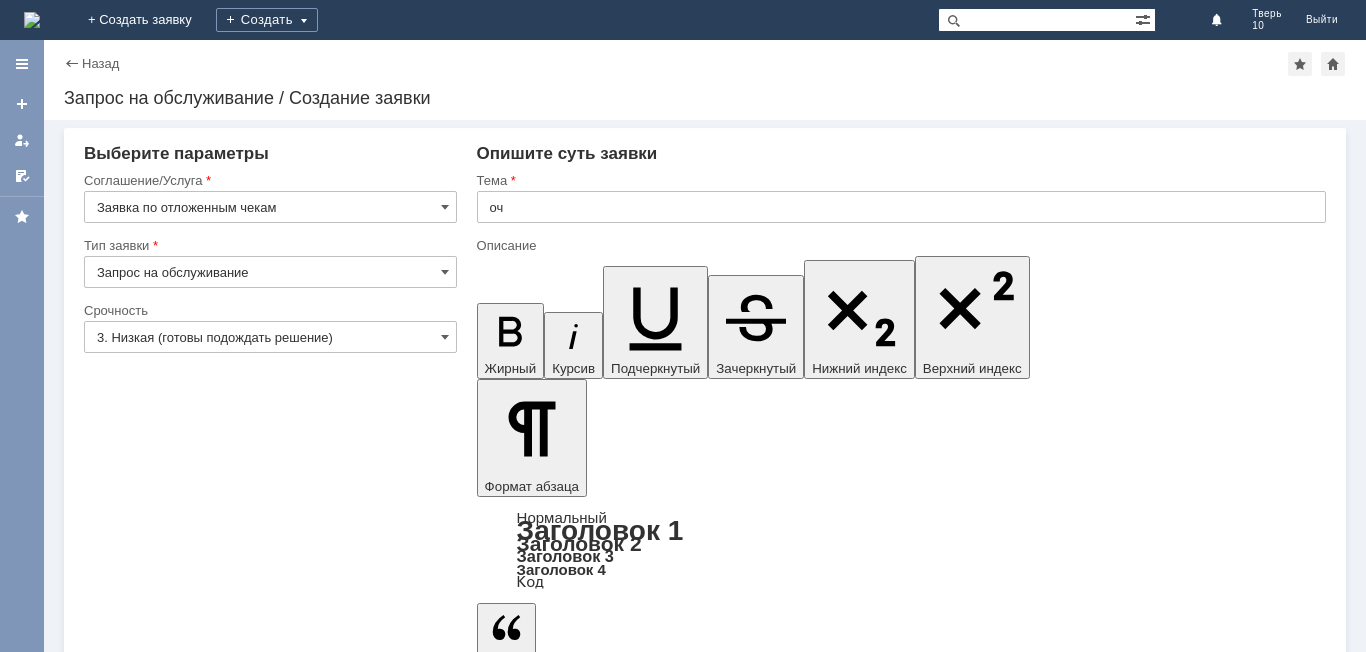 click at bounding box center [639, 5548] 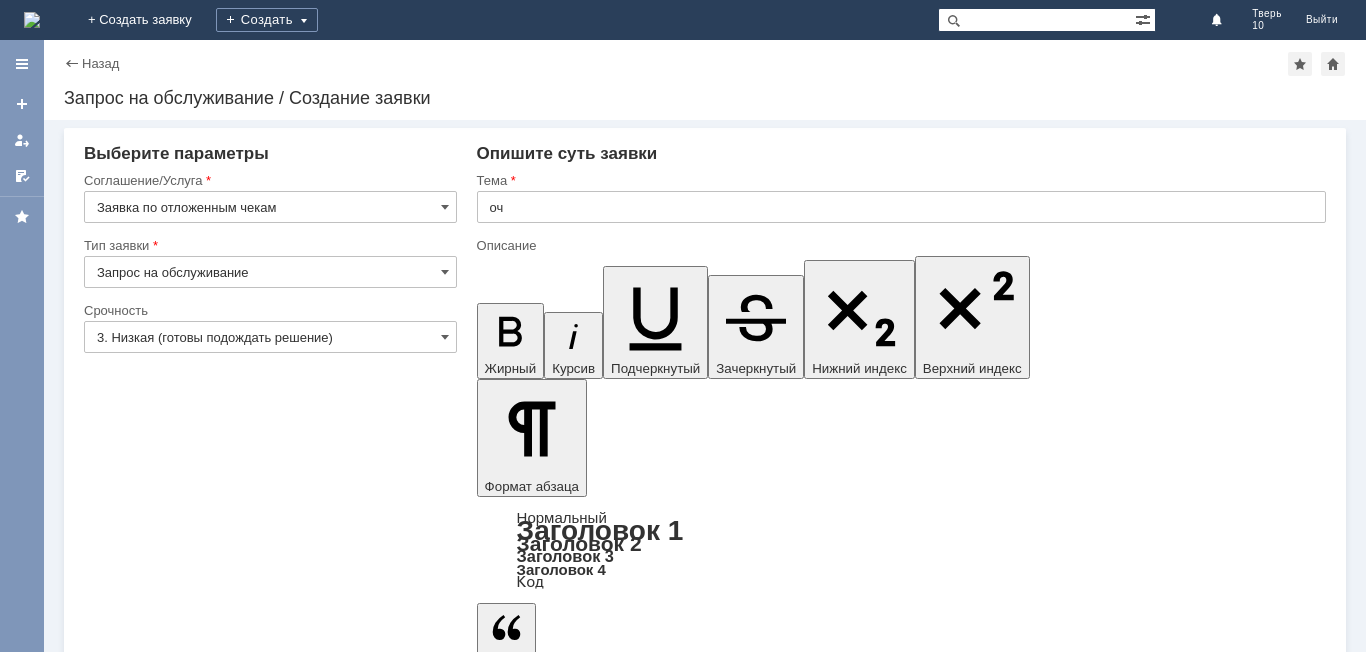 type 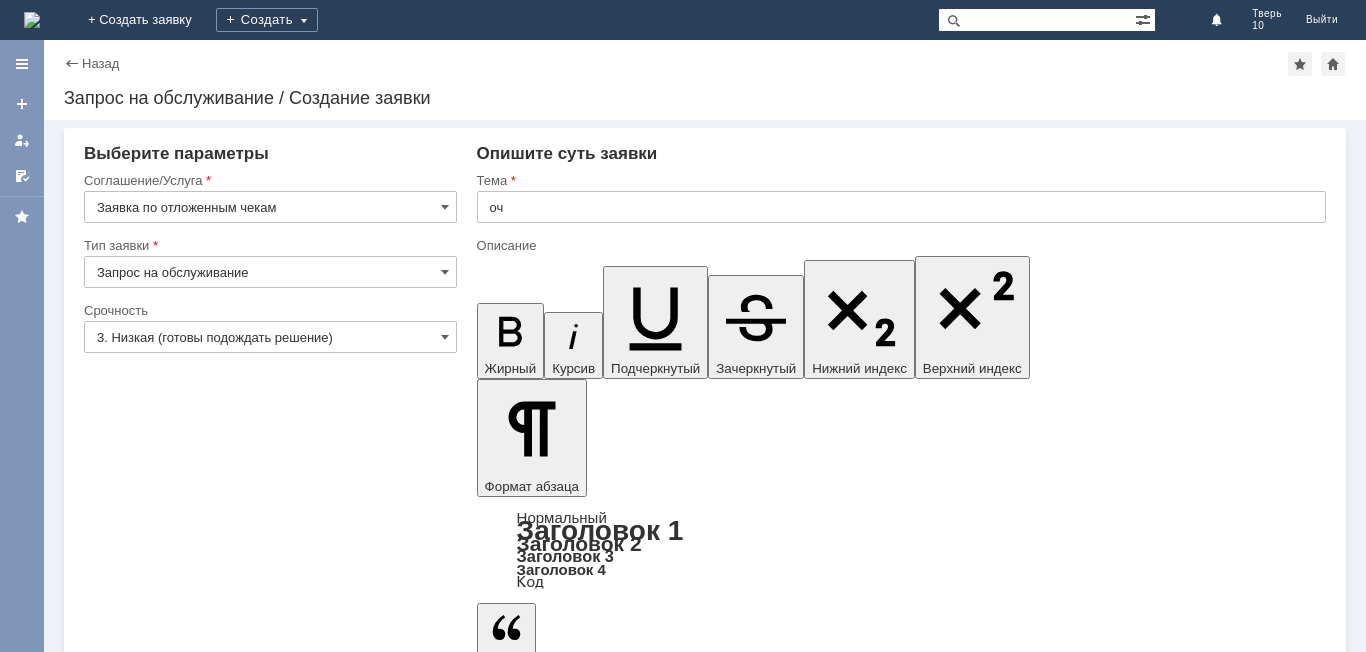 click on "Добавить файл" at bounding box center (553, 5651) 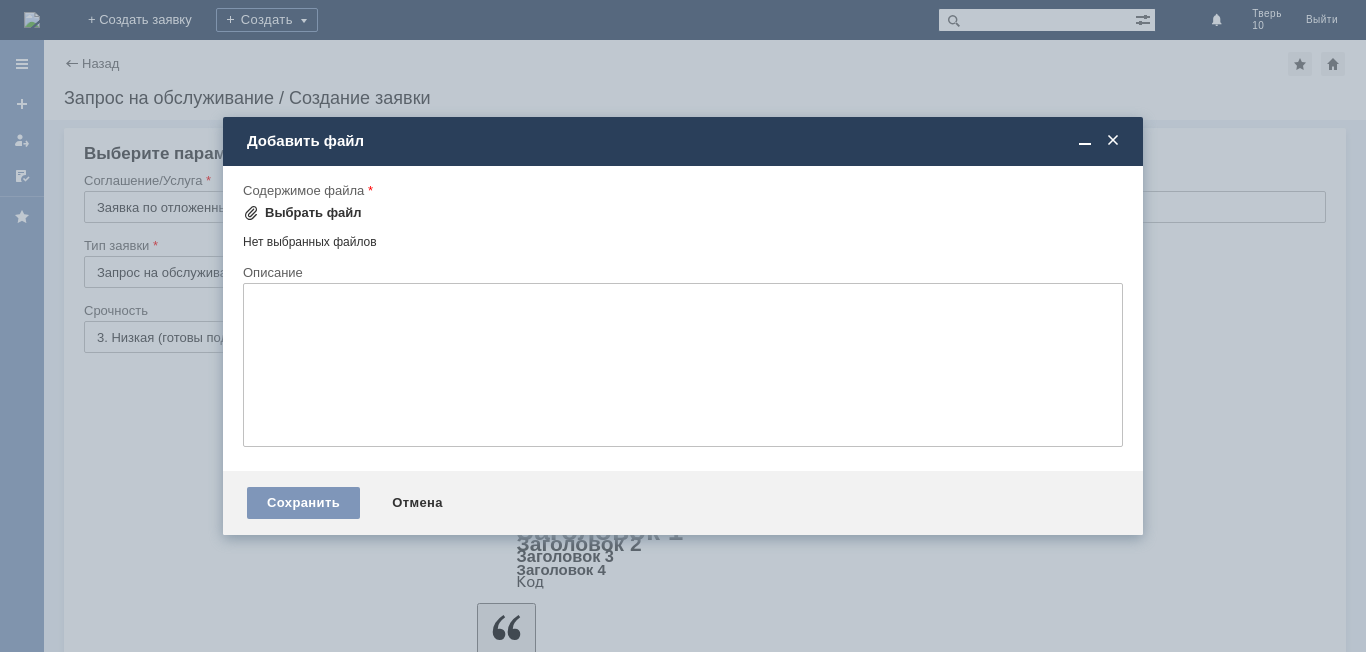 click on "Выбрать файл" at bounding box center (313, 213) 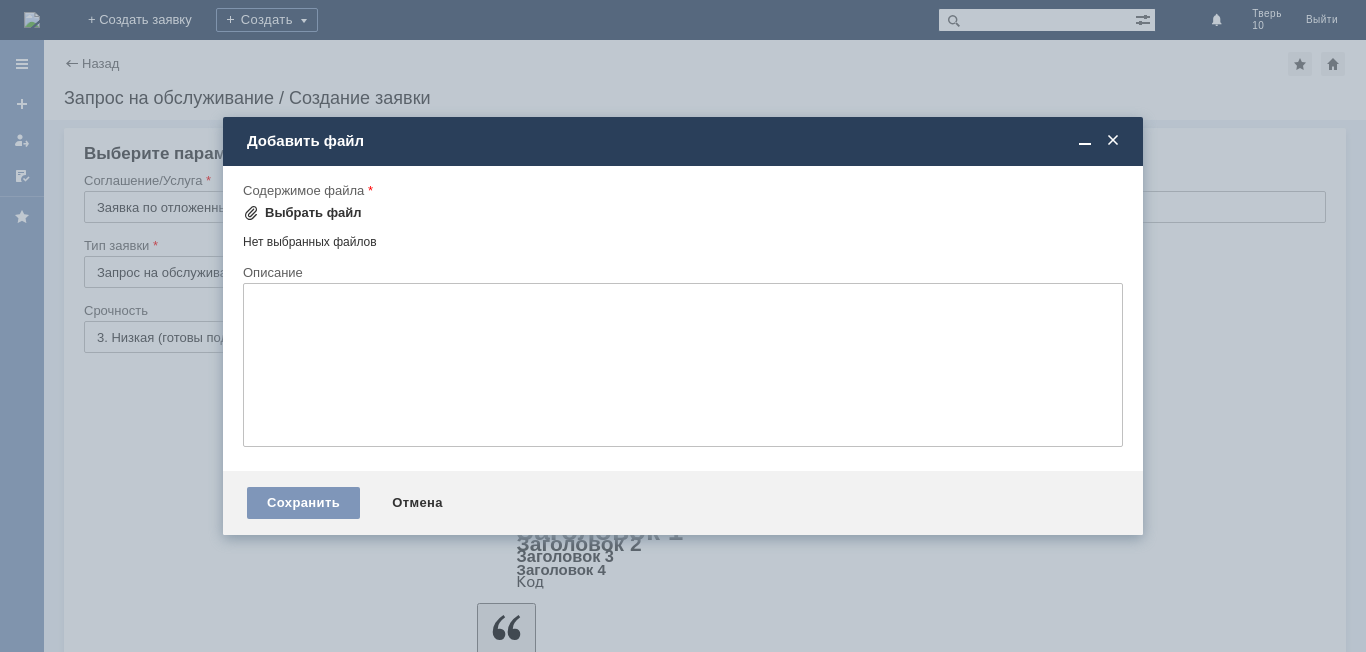 scroll, scrollTop: 0, scrollLeft: 0, axis: both 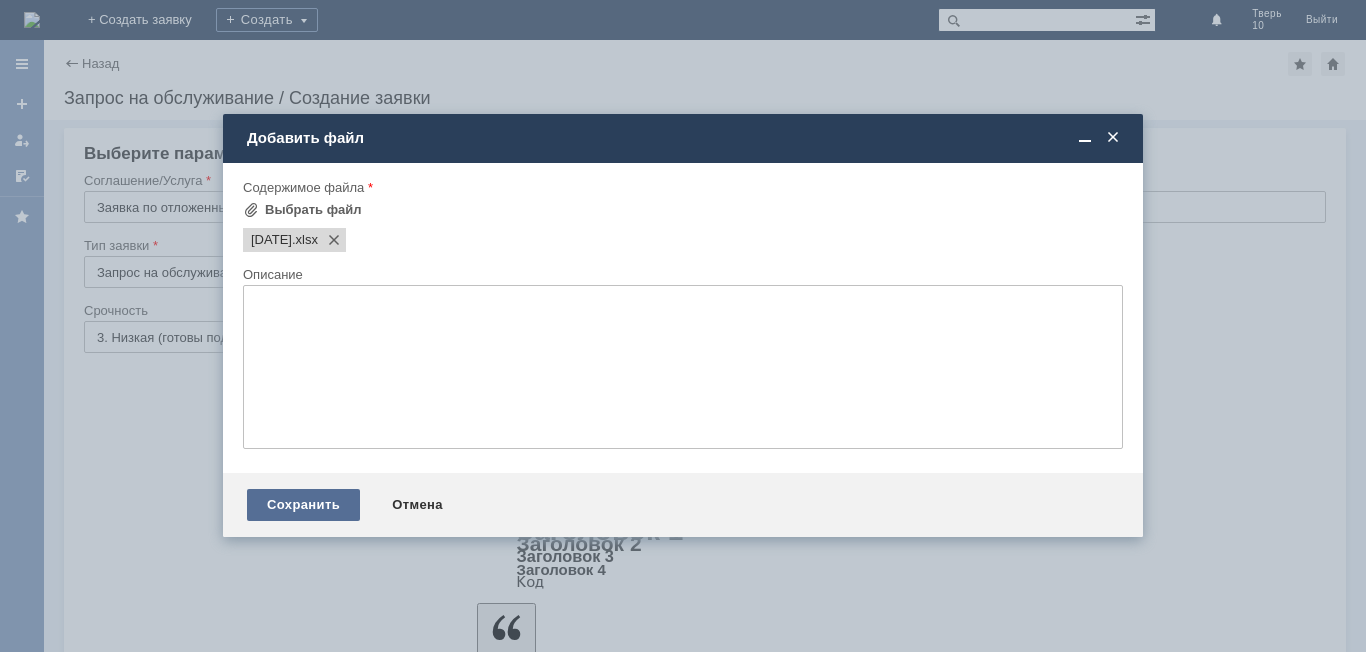 click on "Сохранить" at bounding box center [303, 505] 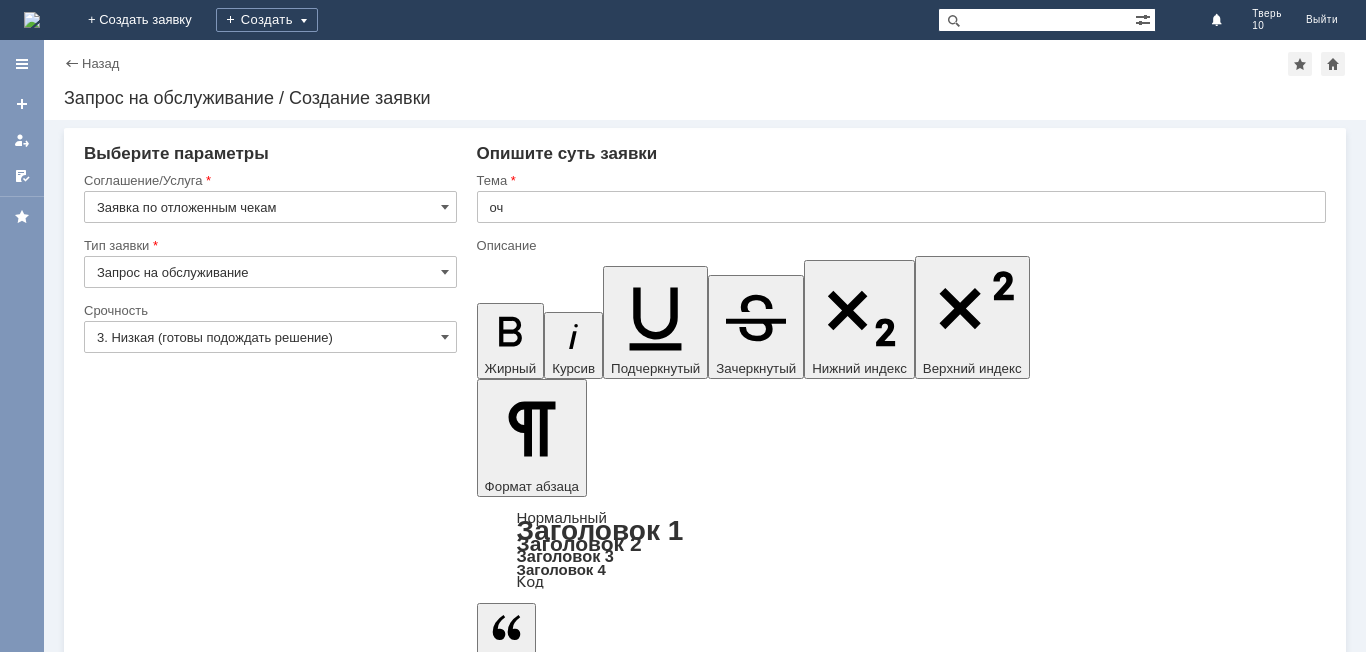 click on "Сохранить" at bounding box center (144, 5781) 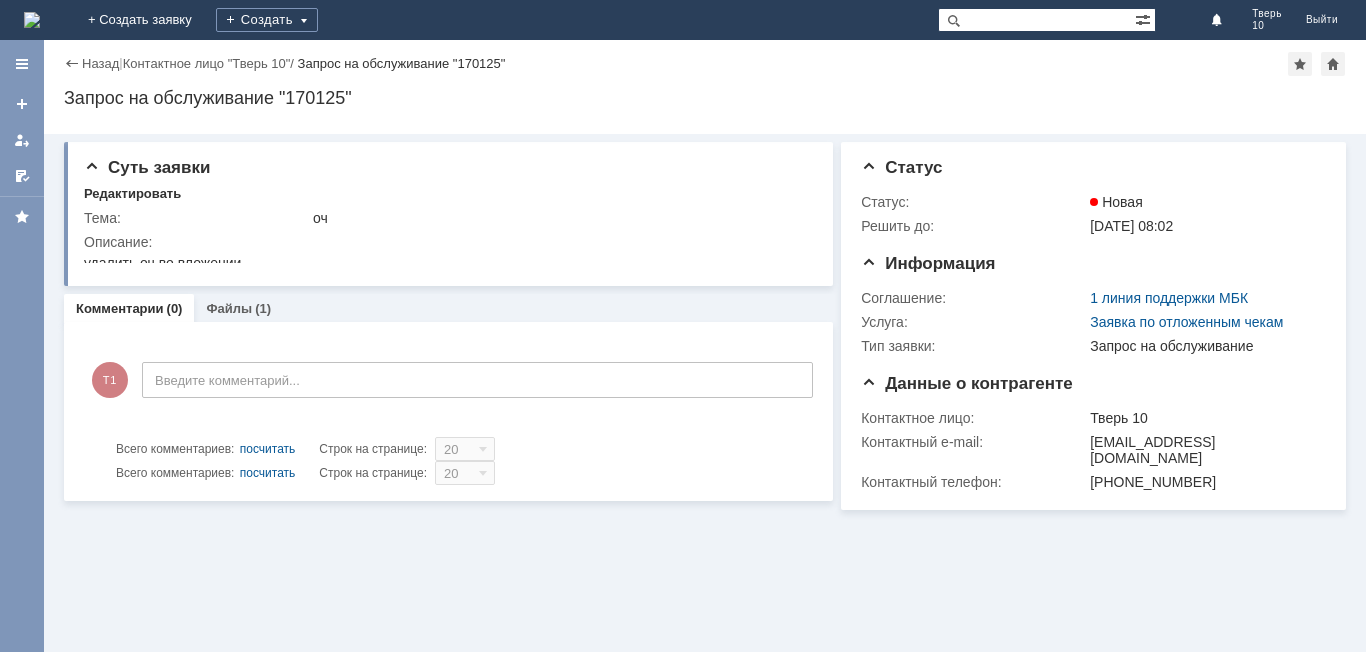 scroll, scrollTop: 0, scrollLeft: 0, axis: both 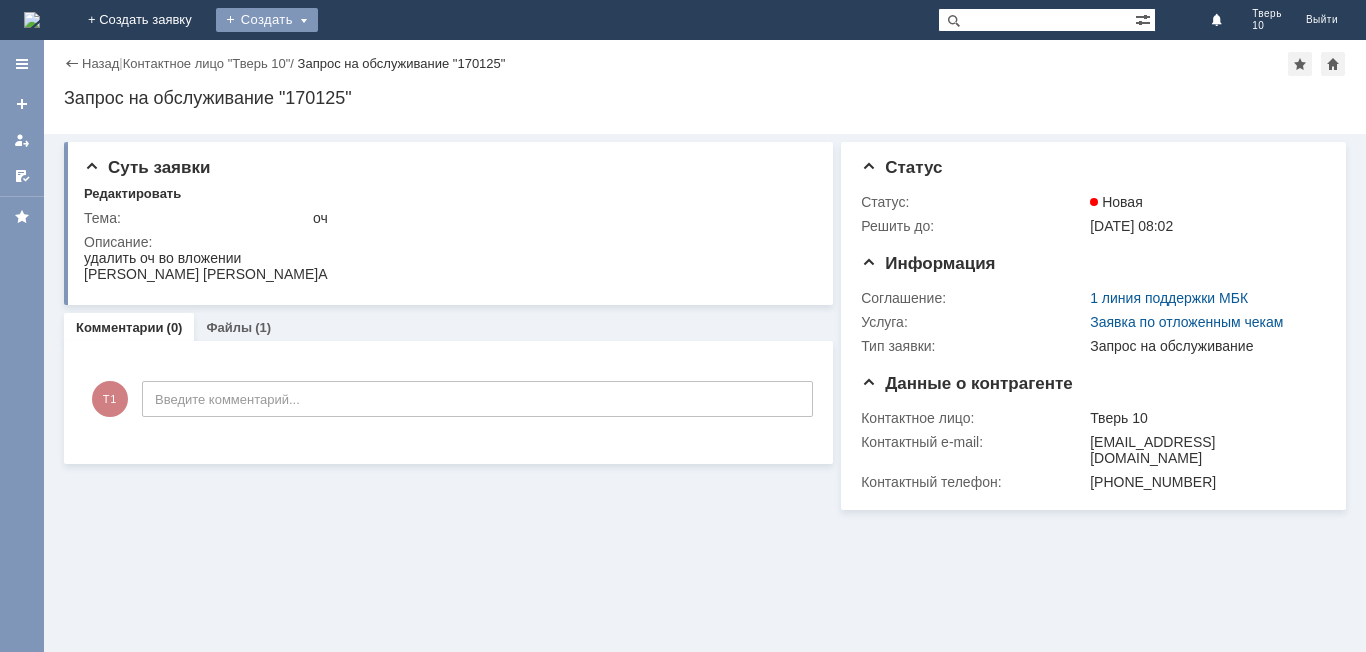 click on "Создать" at bounding box center [267, 20] 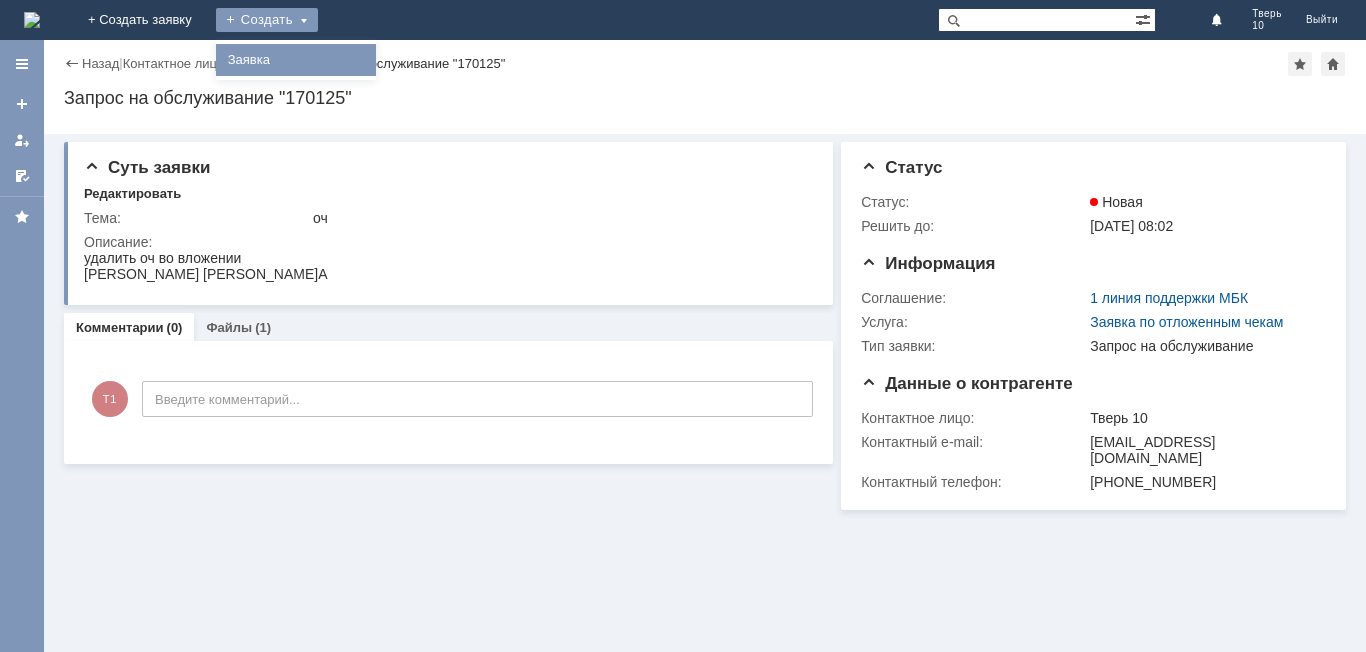 click on "Заявка" at bounding box center [296, 60] 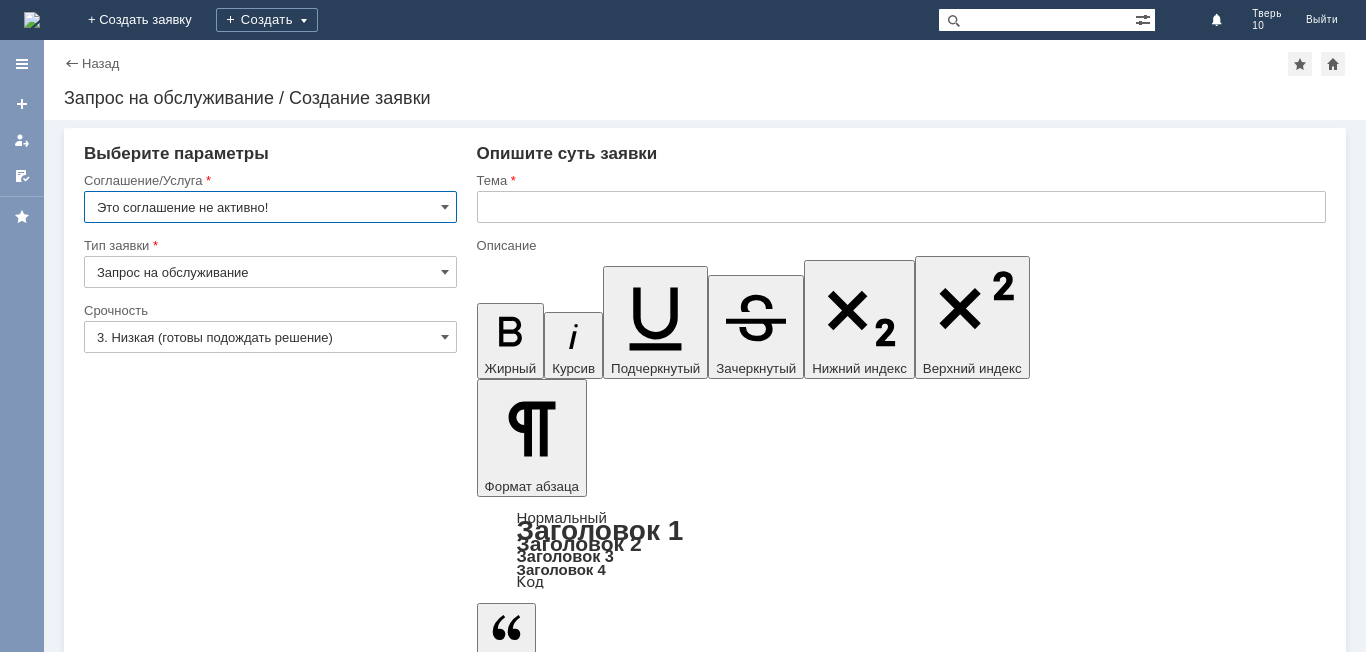 scroll, scrollTop: 0, scrollLeft: 0, axis: both 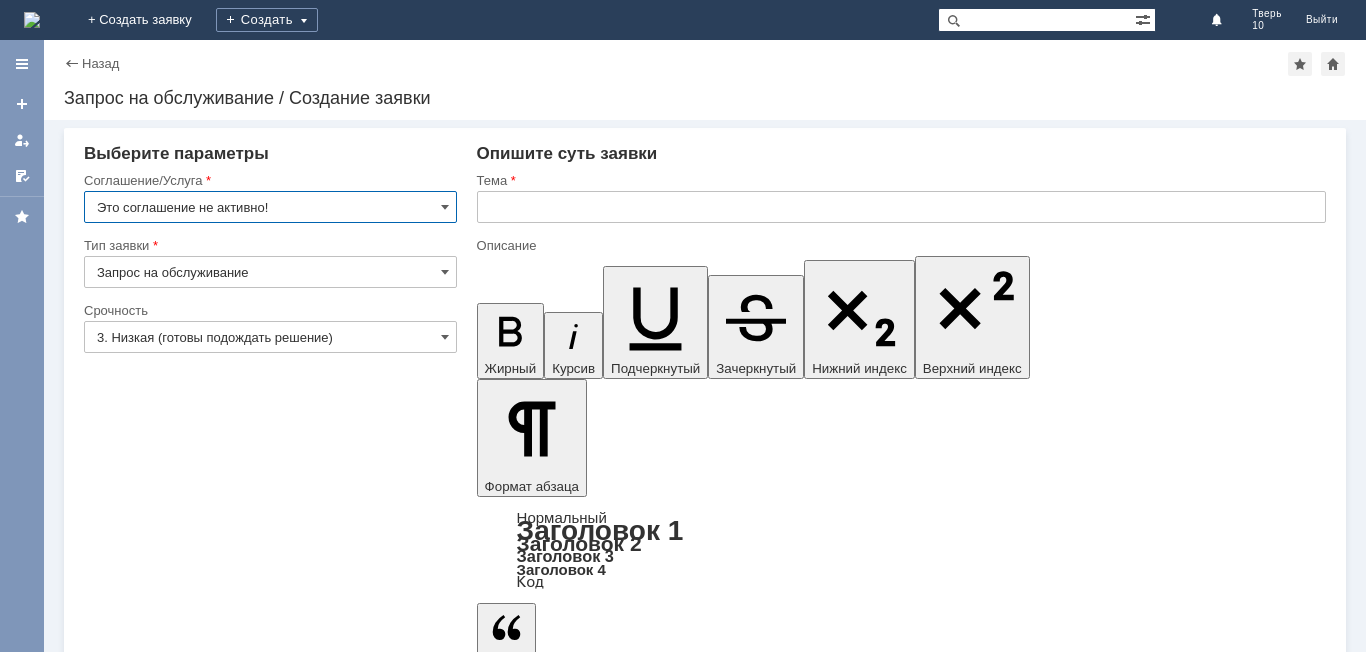 click on "Запрос на обслуживание" at bounding box center [270, 272] 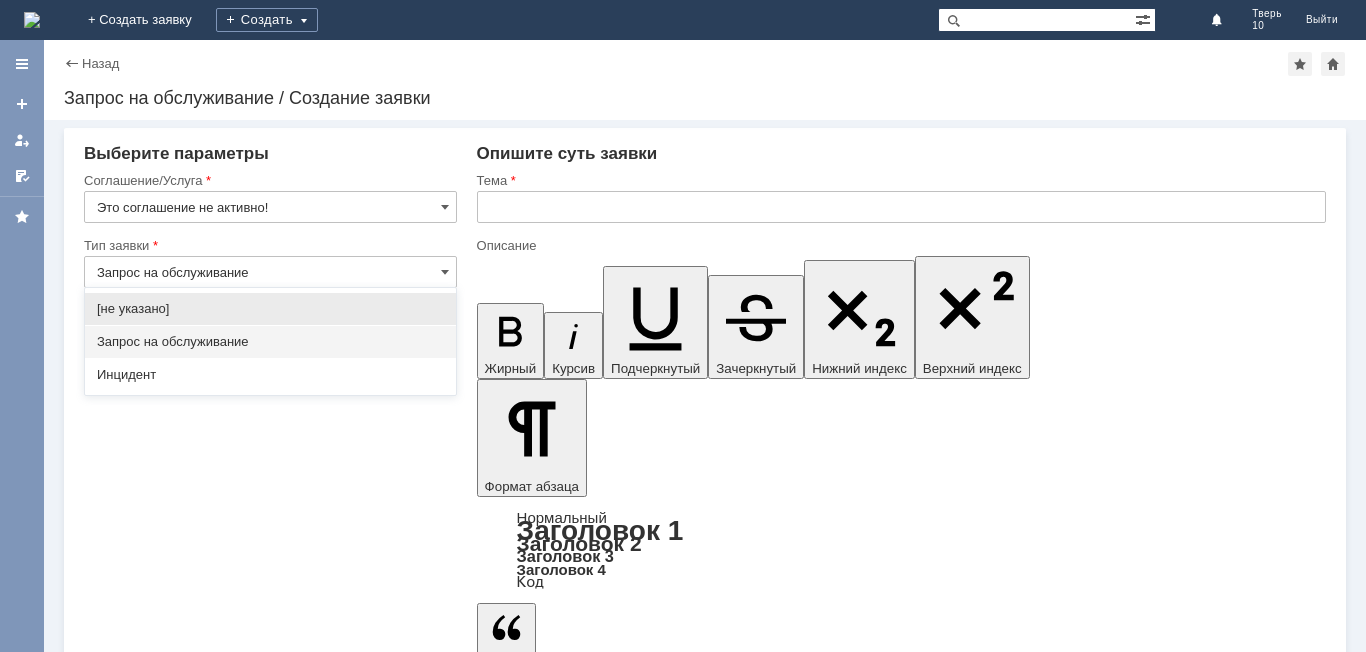 click on "Это соглашение не активно!" at bounding box center [270, 207] 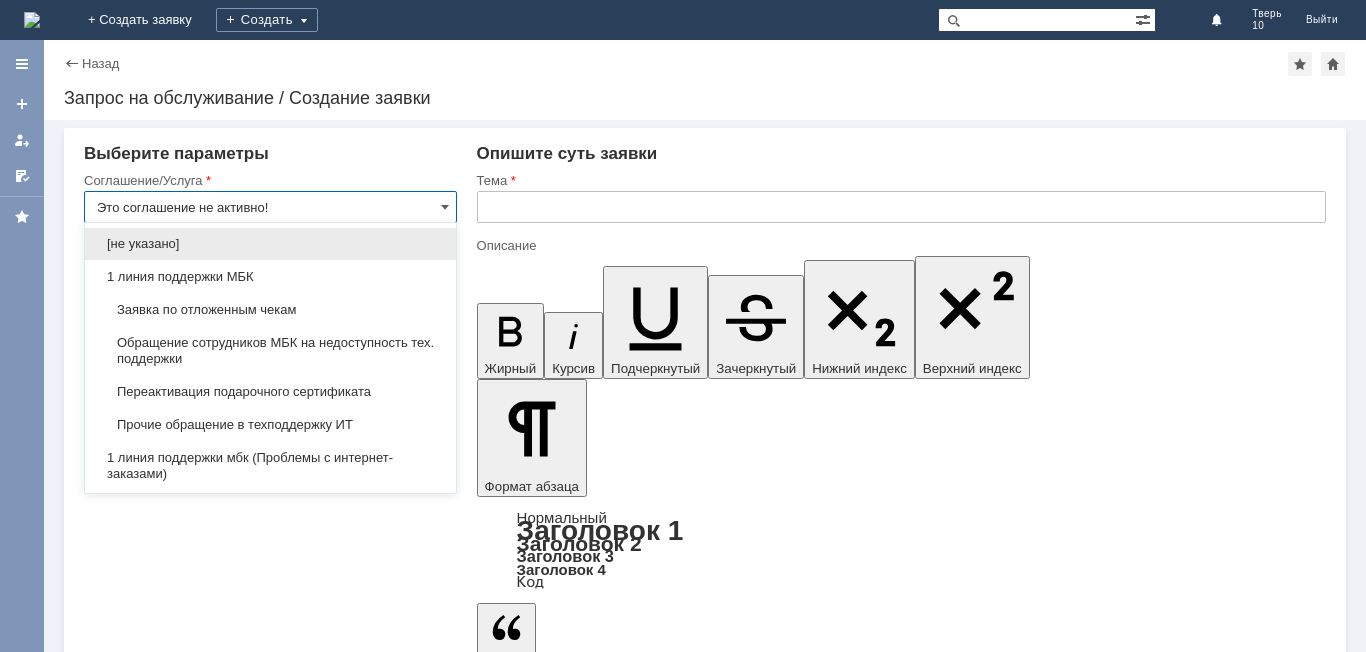 type on "Запрос на обслуживание" 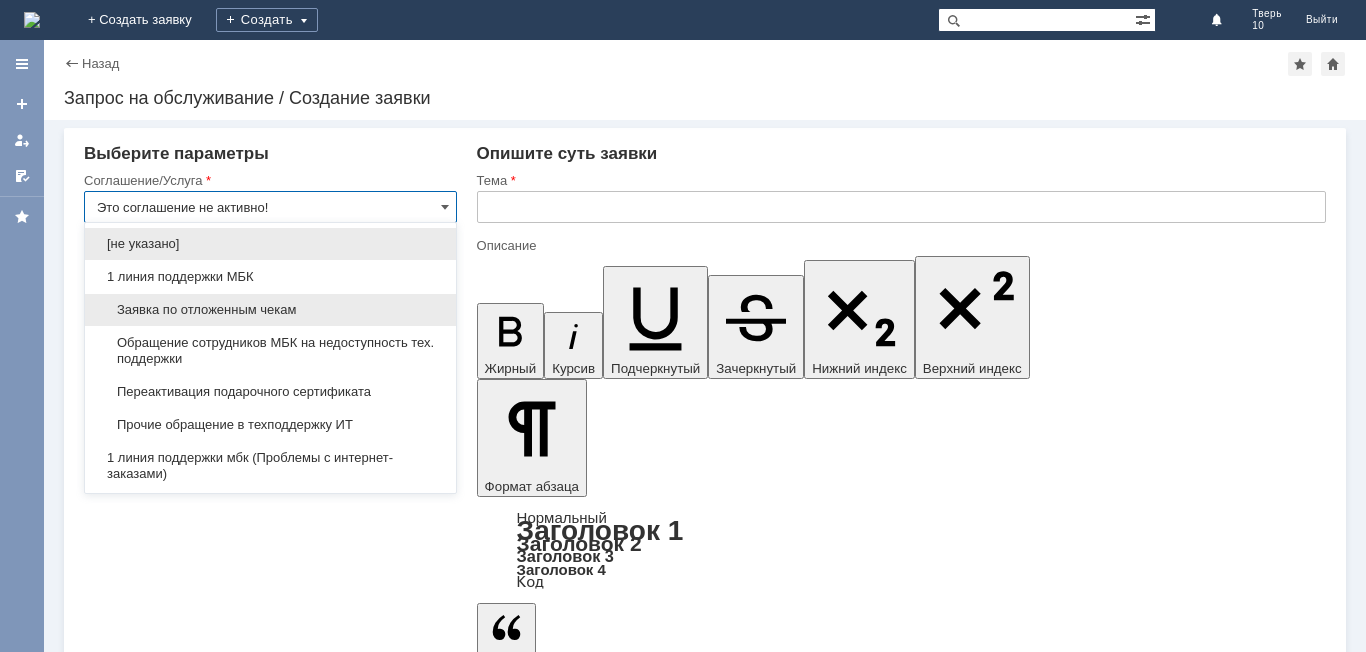click on "Заявка по отложенным чекам" at bounding box center [270, 310] 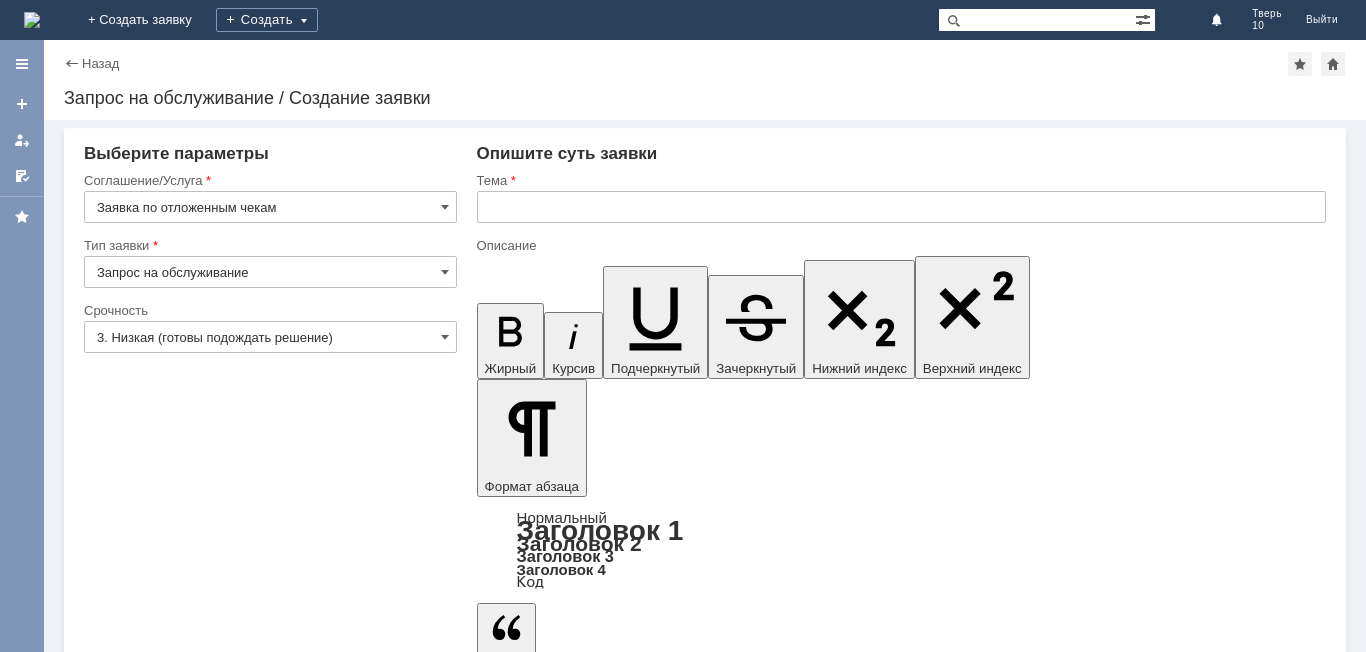 type on "Заявка по отложенным чекам" 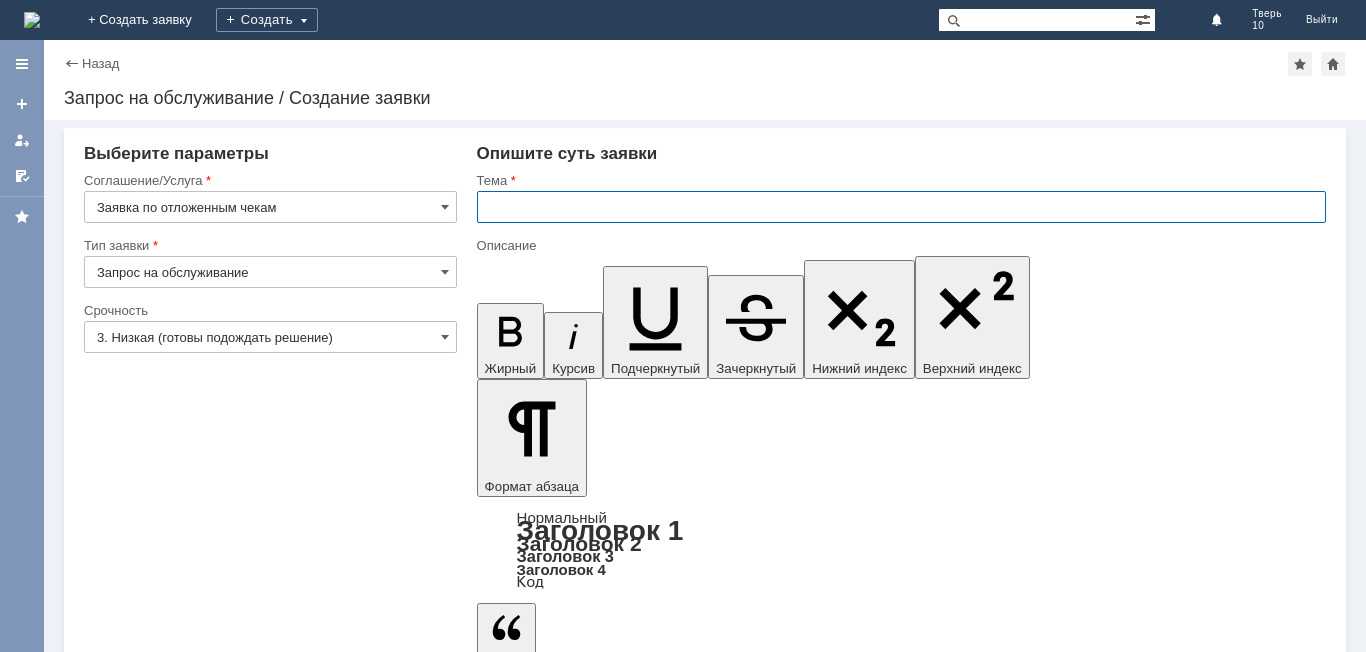 click at bounding box center [901, 207] 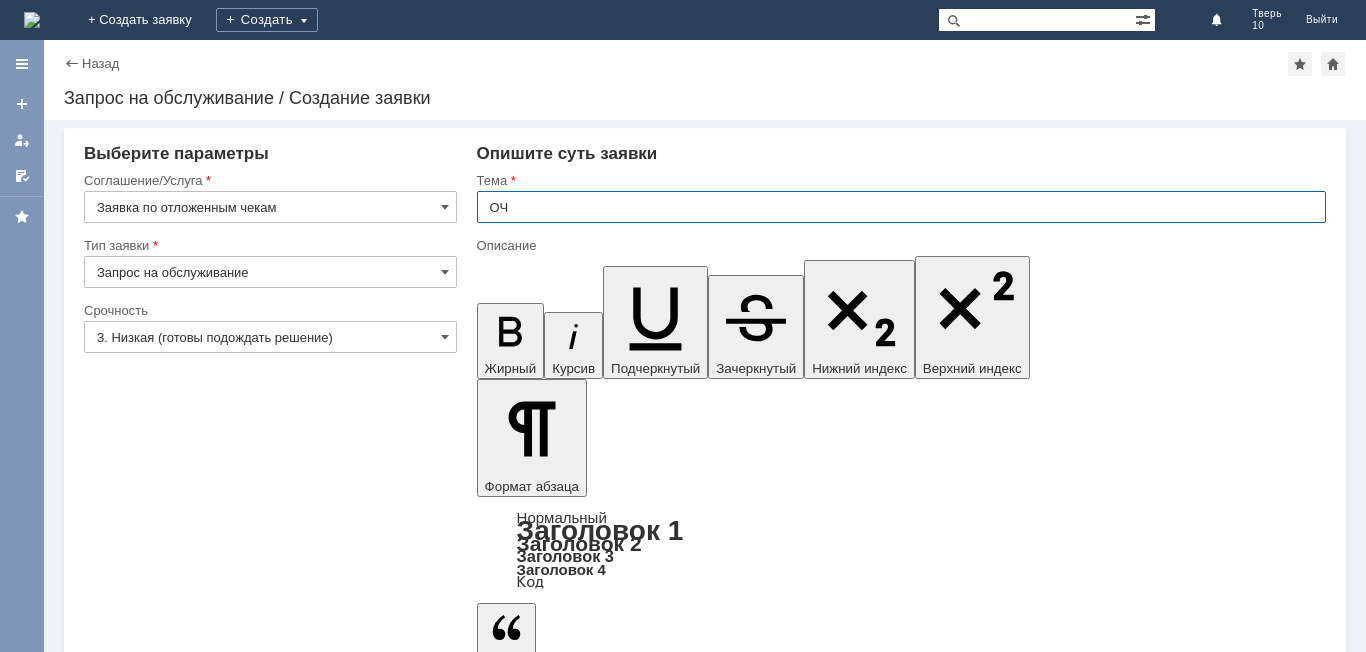 type on "ОЧ" 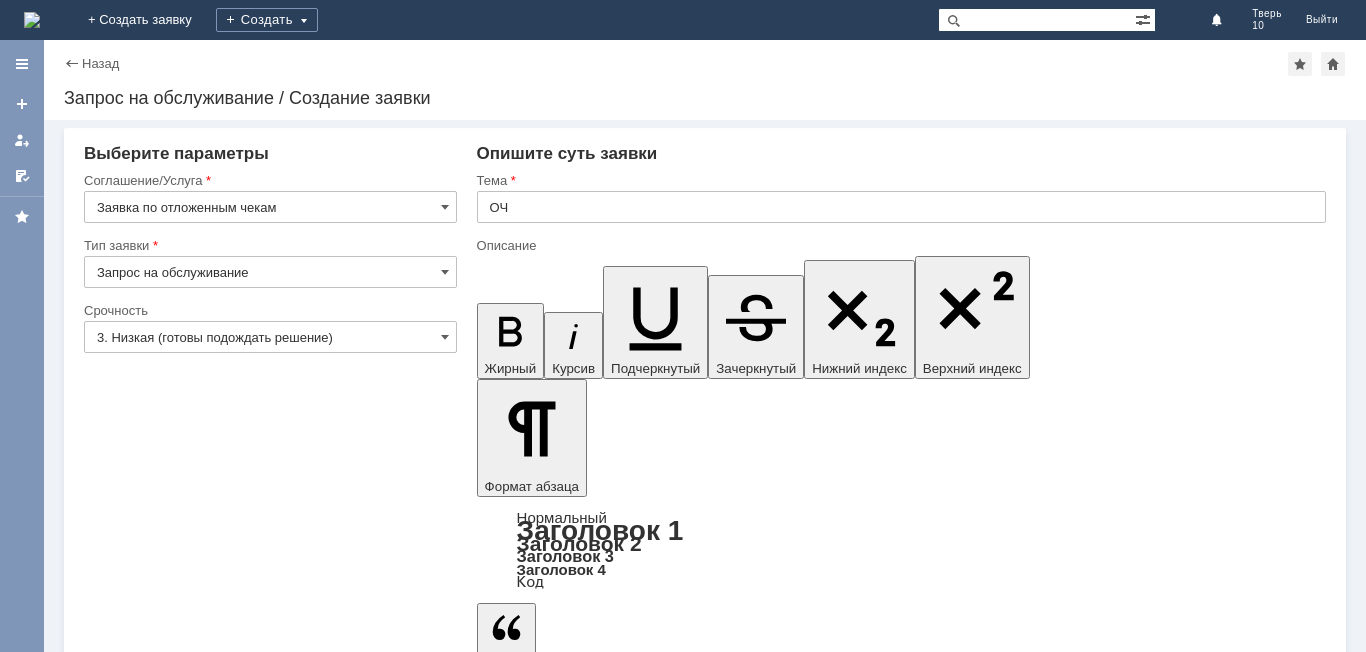 type 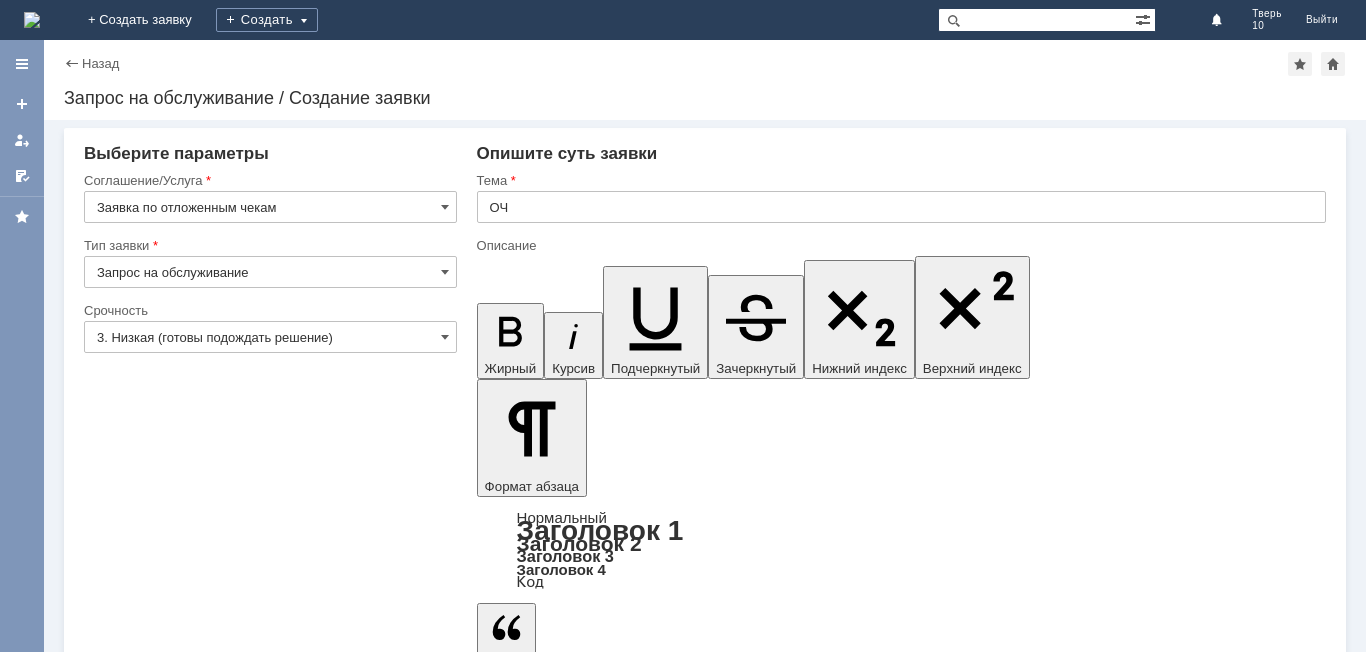 click on "удалить оч во вложении  [PERSON_NAME] [PERSON_NAME].А" at bounding box center [639, 5548] 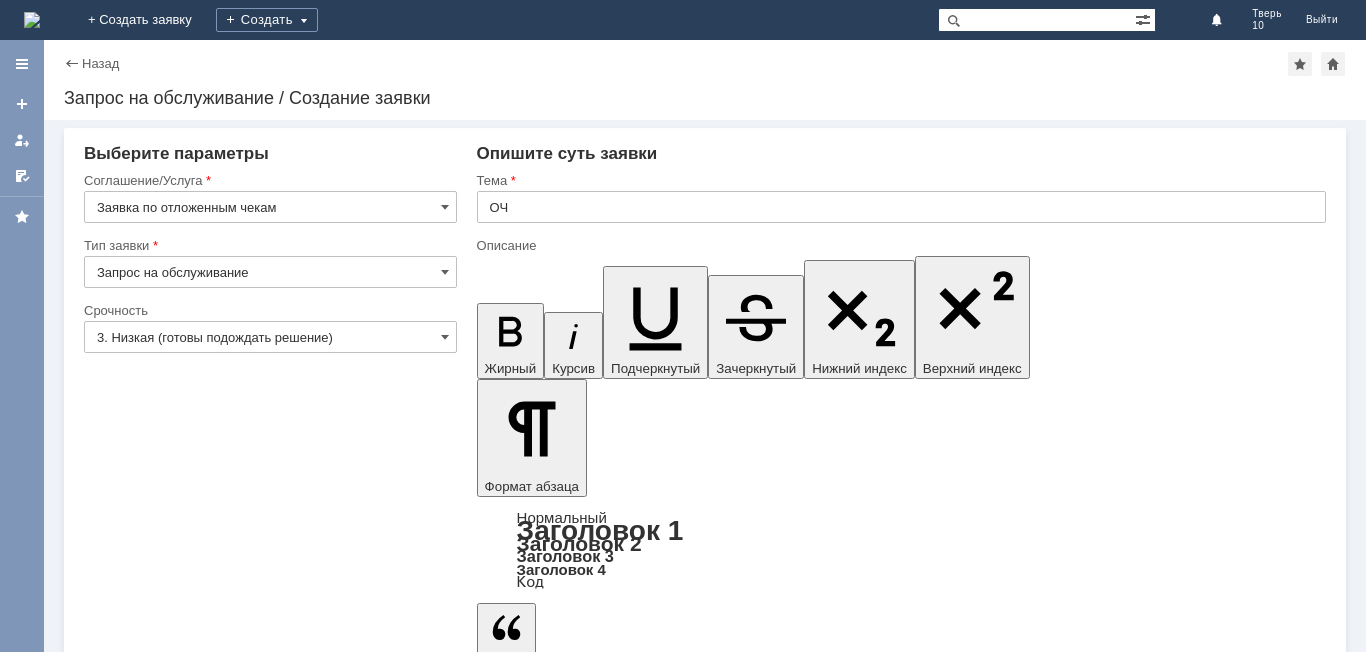 click on "удалить оч во вложении" at bounding box center [639, 5491] 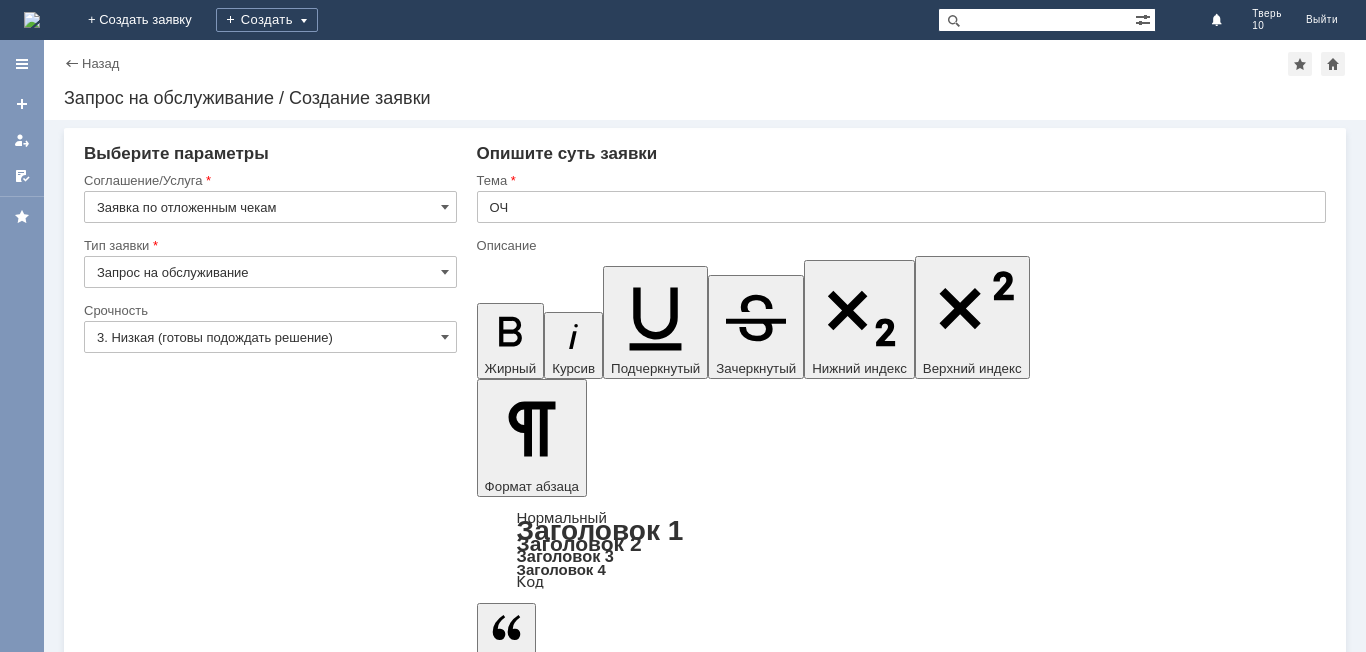 click on "удалить оч во вложении  [PERSON_NAME] [PERSON_NAME].А" at bounding box center [639, 5548] 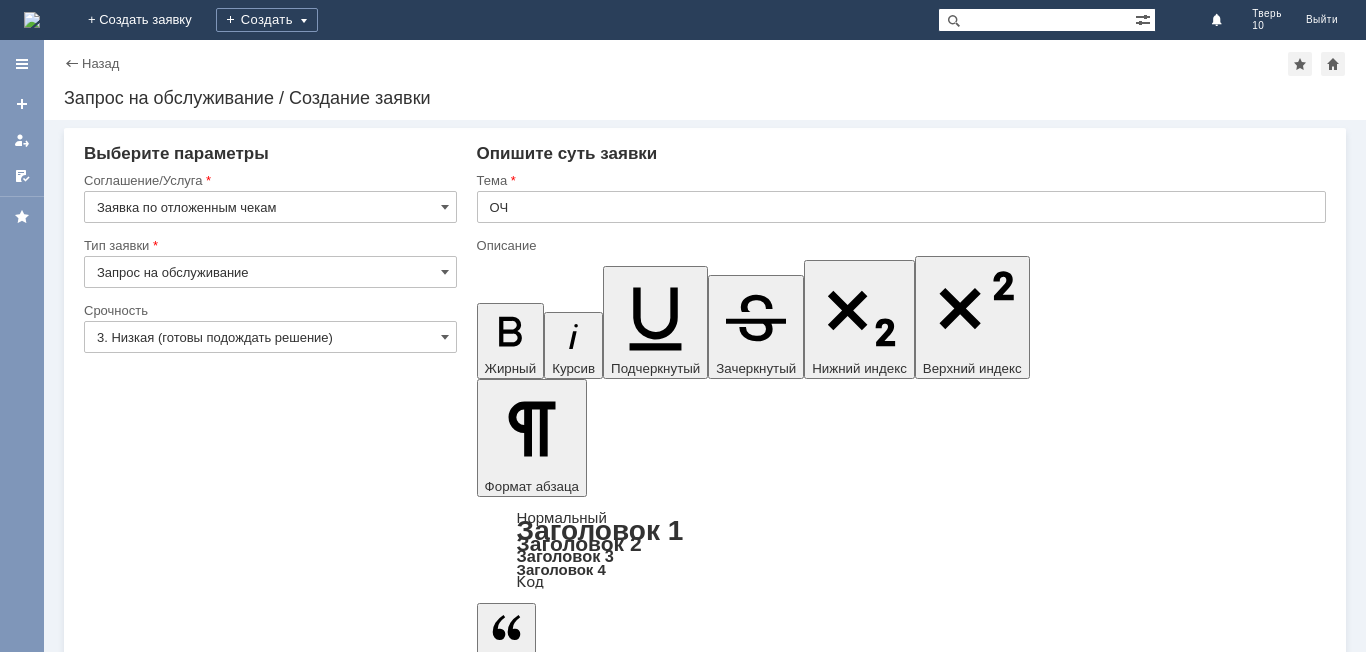 click on "Добавить файл" at bounding box center [553, 5651] 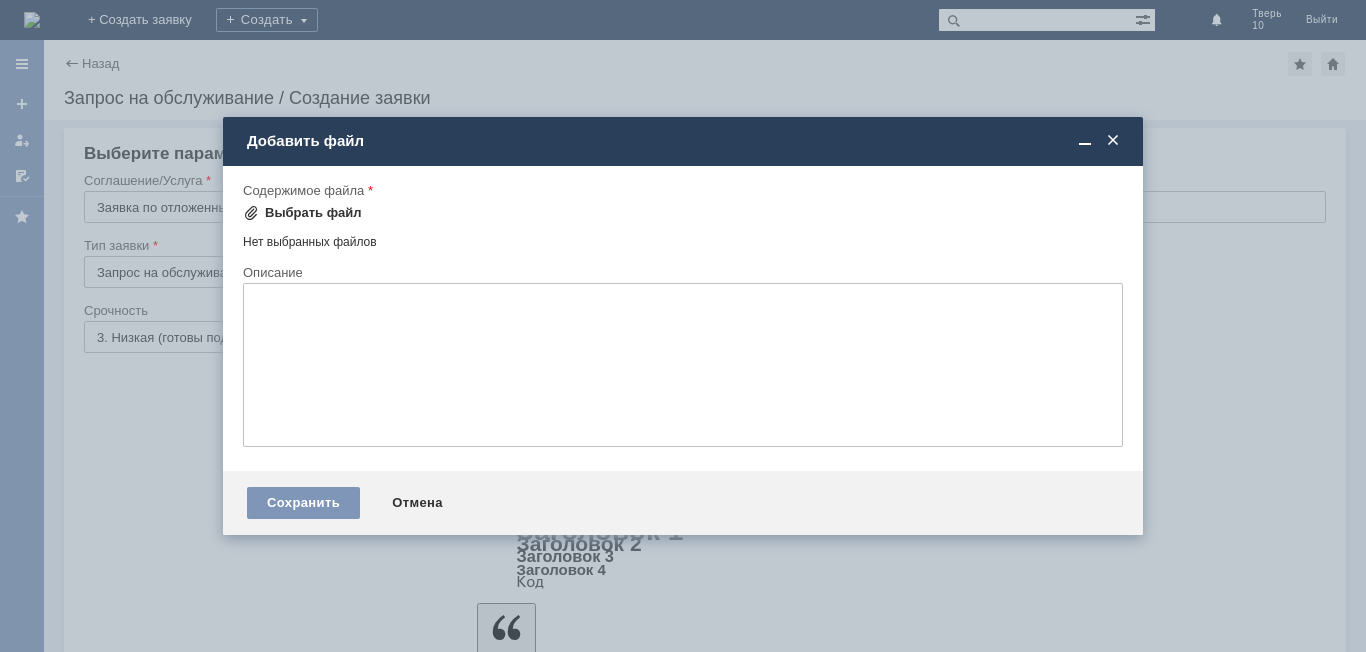 click on "Выбрать файл" at bounding box center [313, 213] 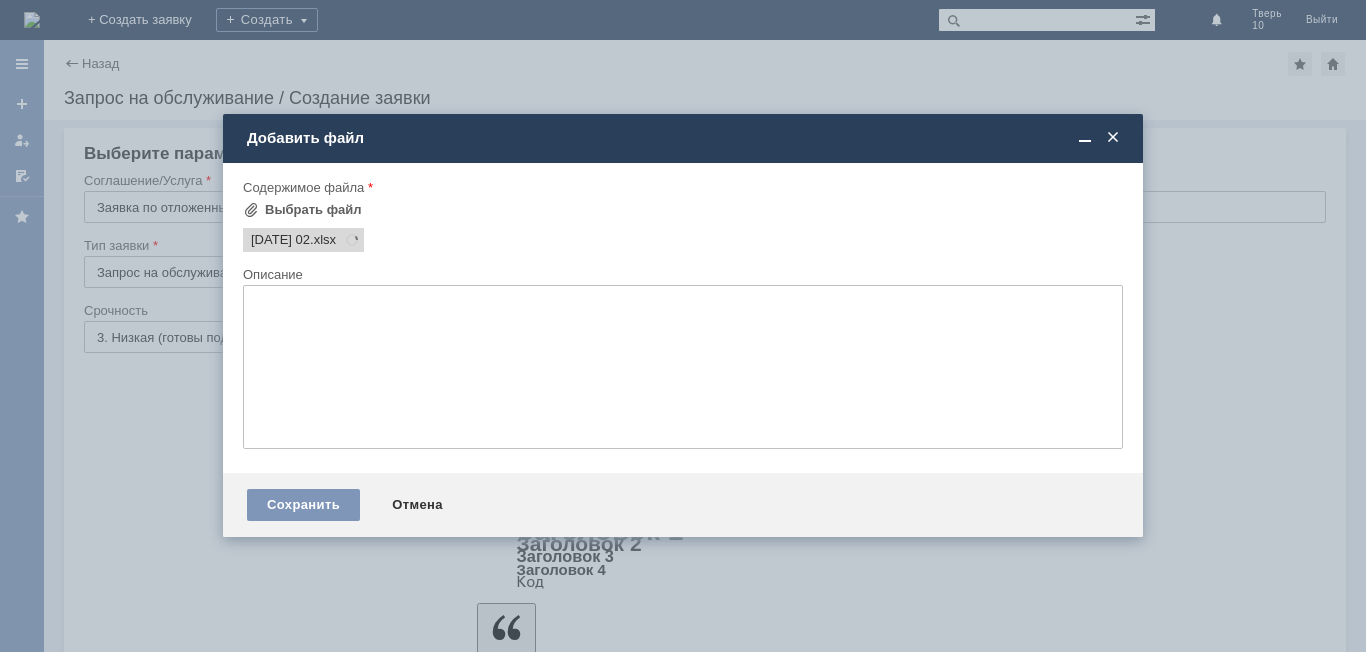 scroll, scrollTop: 0, scrollLeft: 0, axis: both 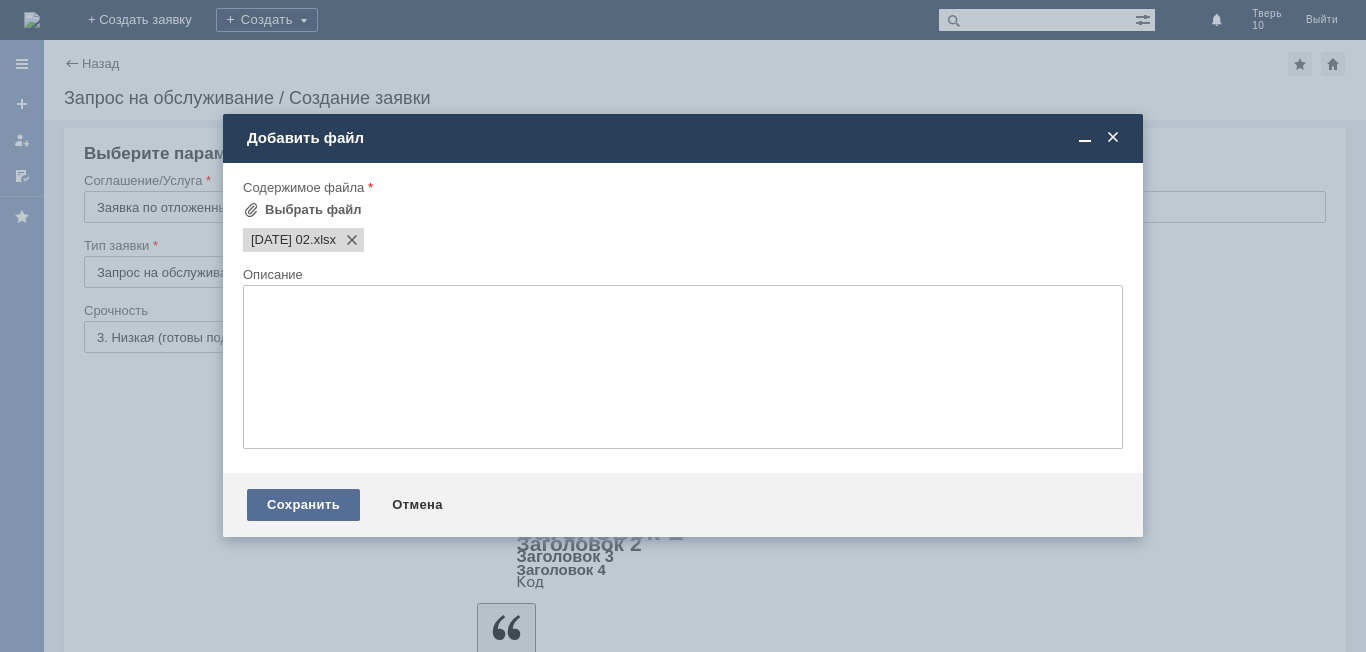click on "Сохранить" at bounding box center (303, 505) 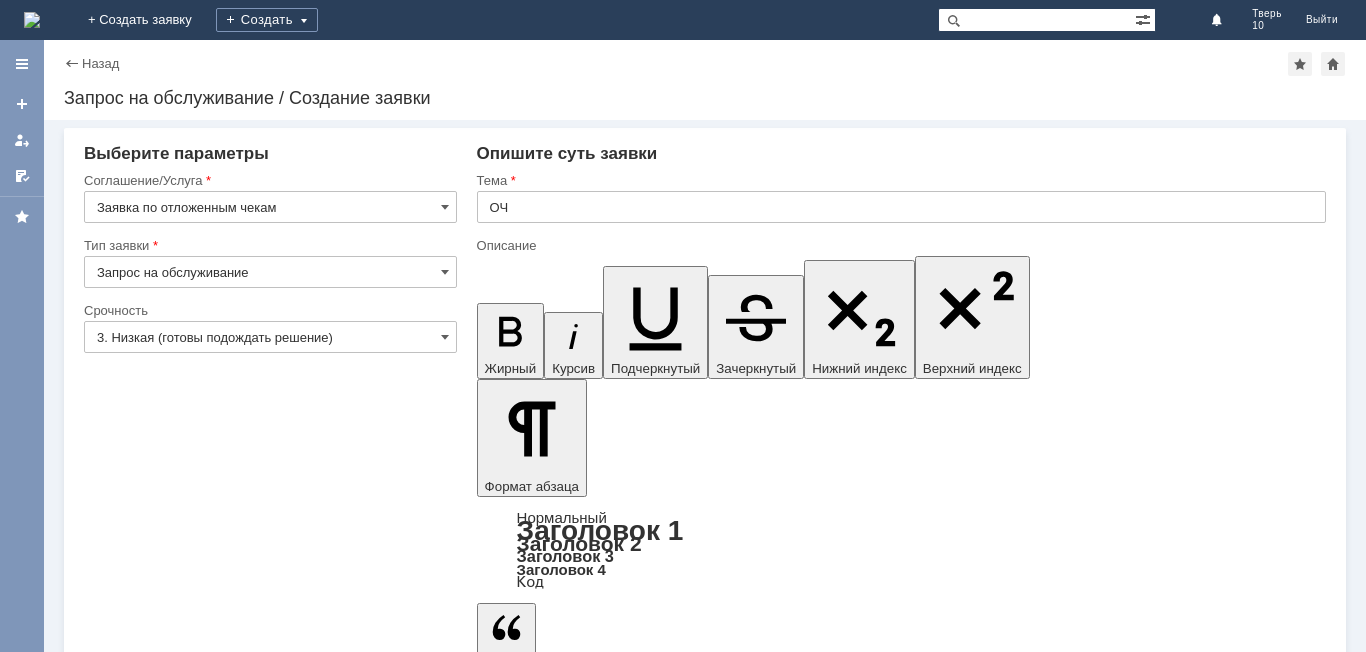 click on "Сохранить" at bounding box center [144, 5781] 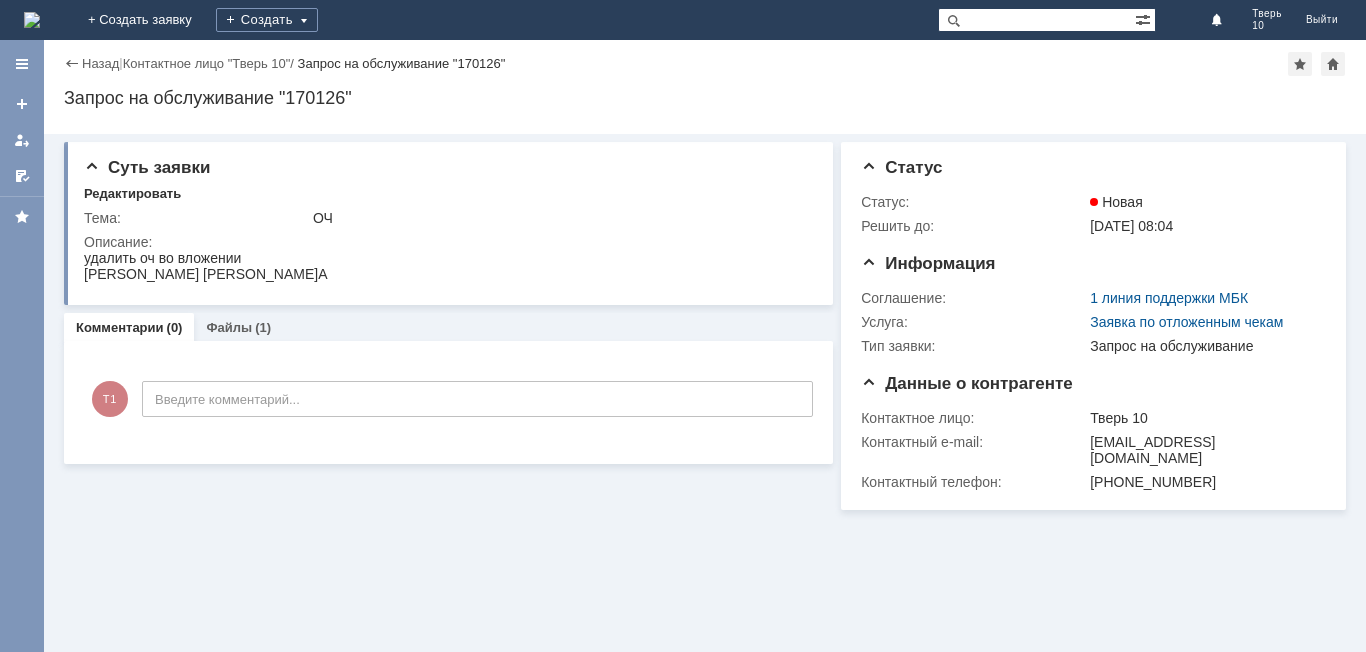 scroll, scrollTop: 0, scrollLeft: 0, axis: both 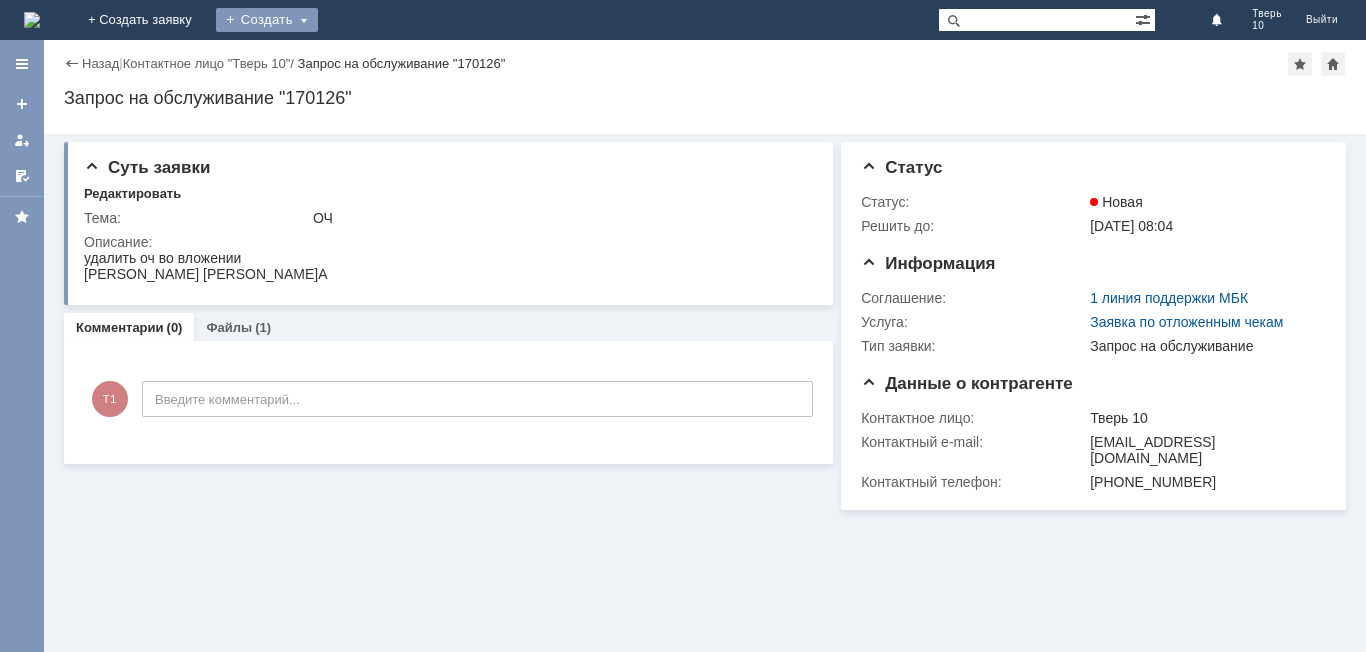 click on "Создать" at bounding box center (267, 20) 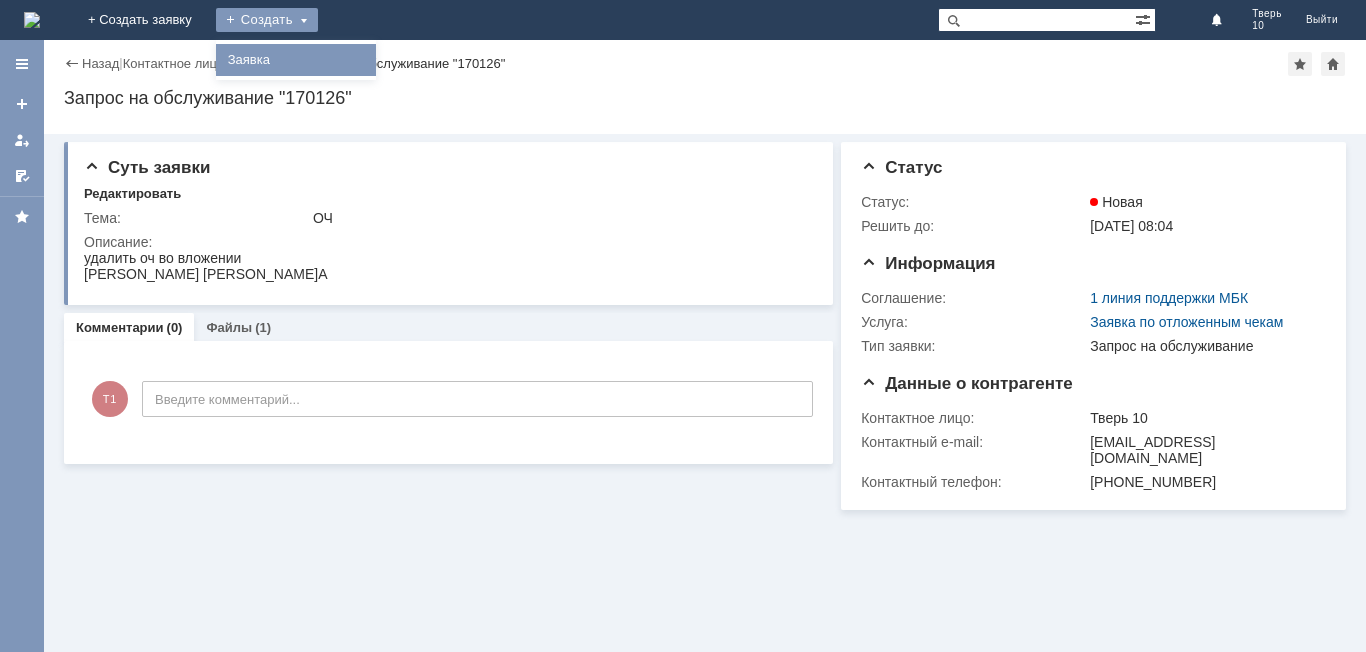 click on "Заявка" at bounding box center [296, 60] 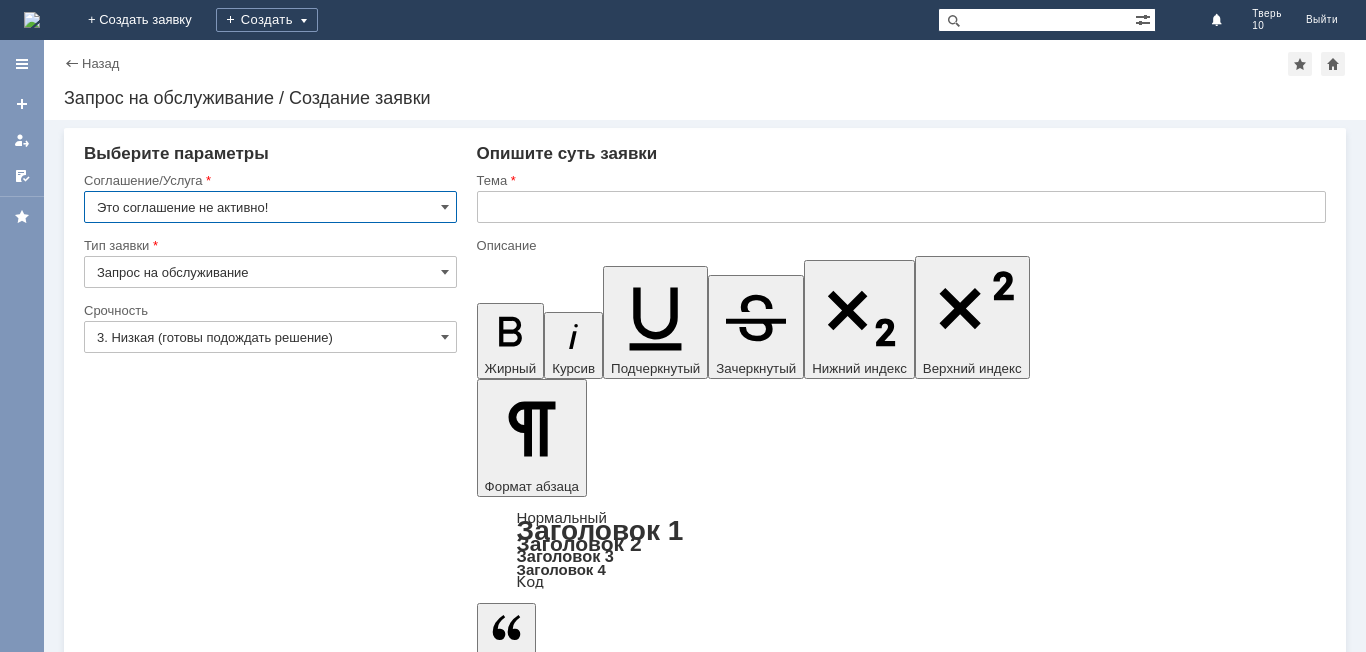 scroll, scrollTop: 0, scrollLeft: 0, axis: both 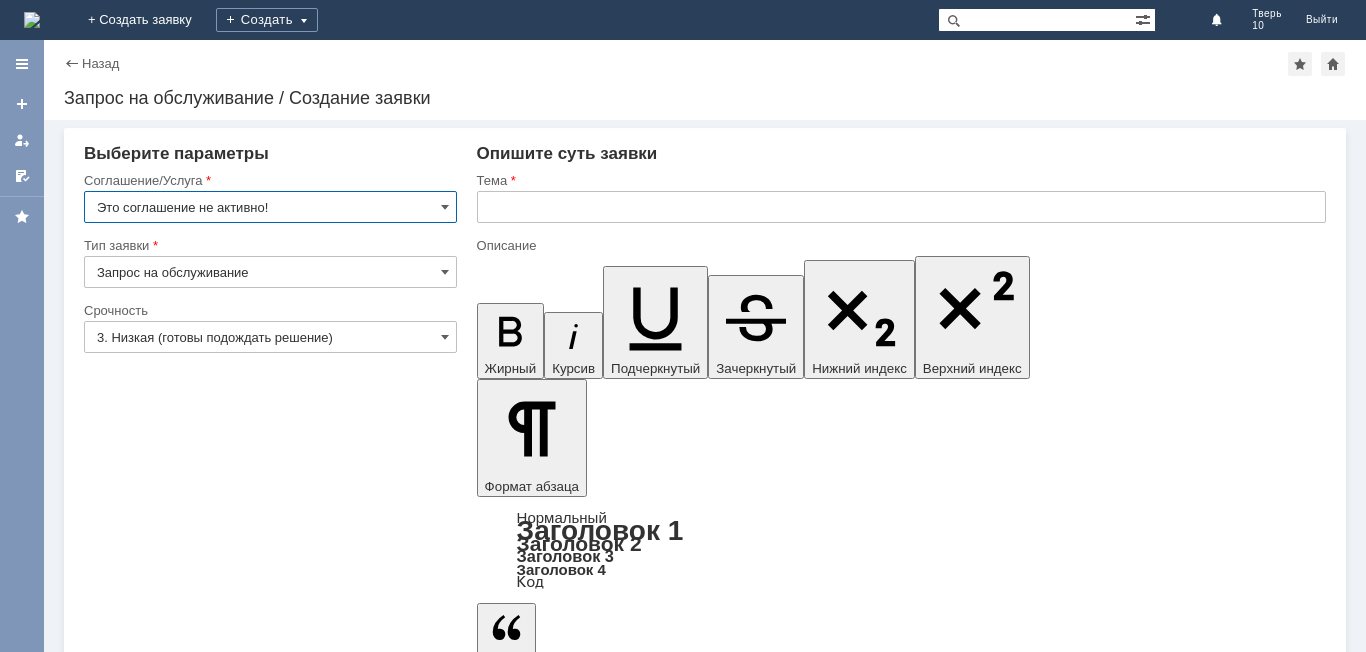 click on "Это соглашение не активно!" at bounding box center [270, 207] 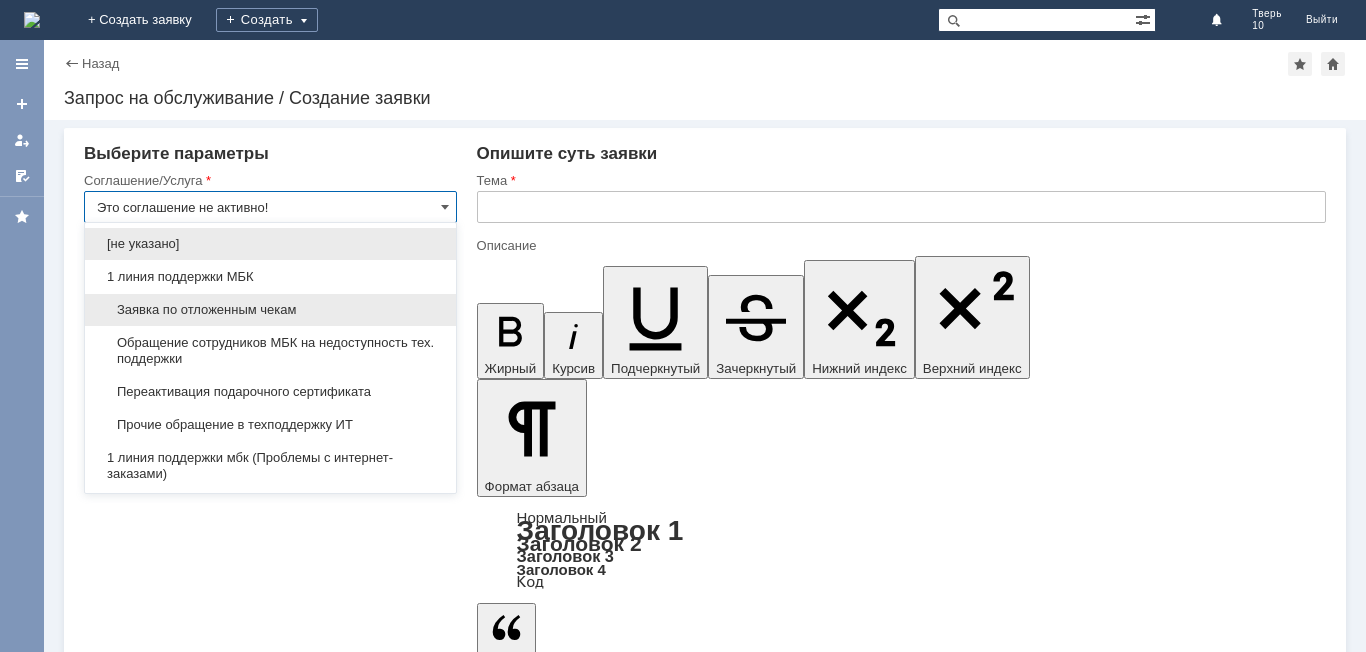 type on "Запрос на обслуживание" 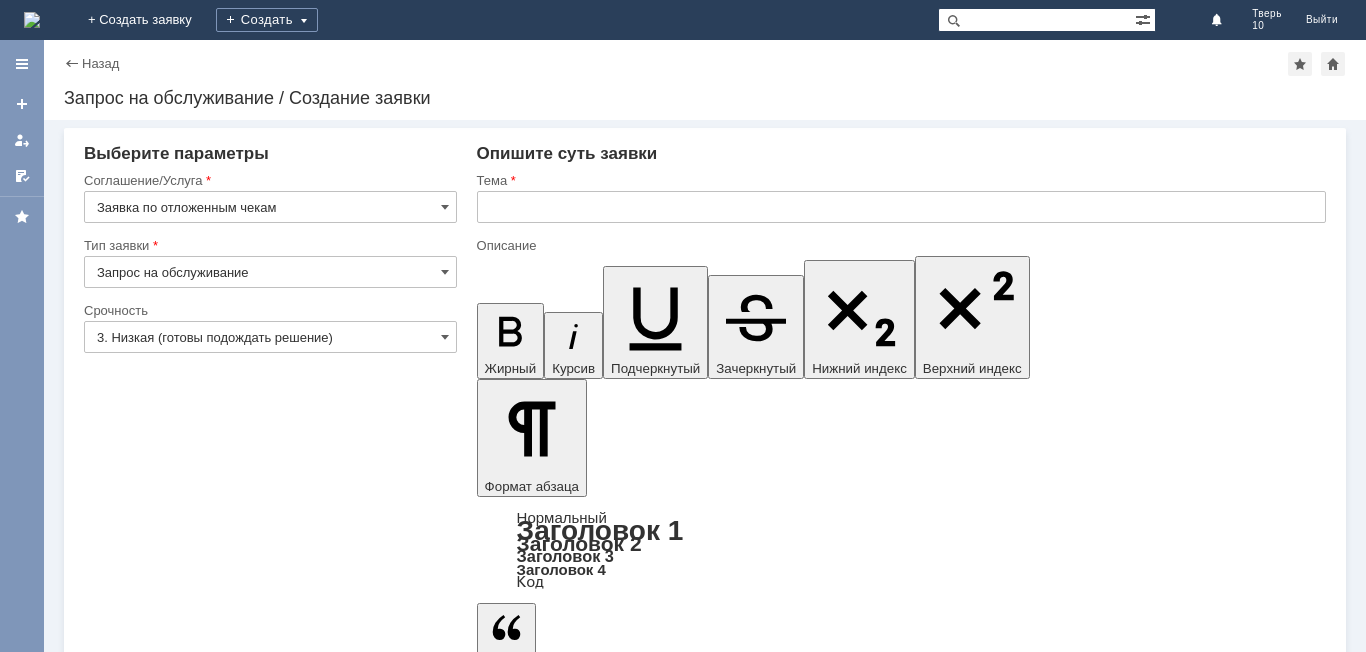 type on "Заявка по отложенным чекам" 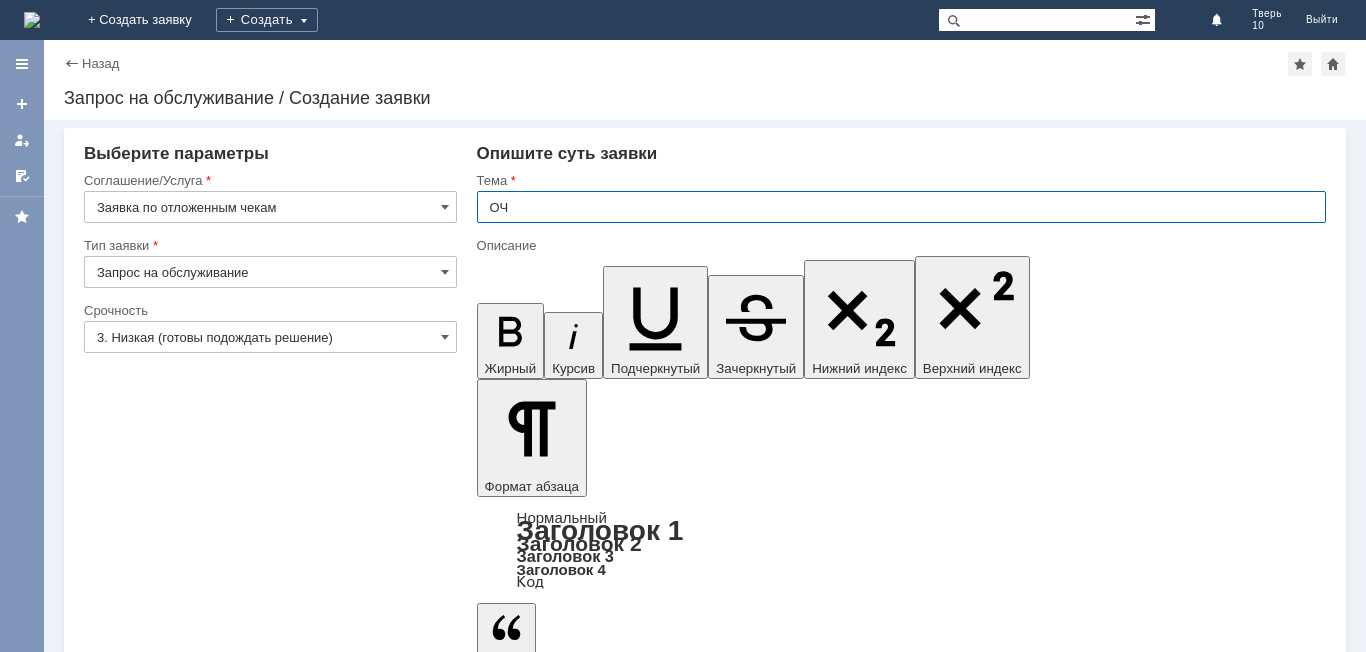 type on "ОЧ" 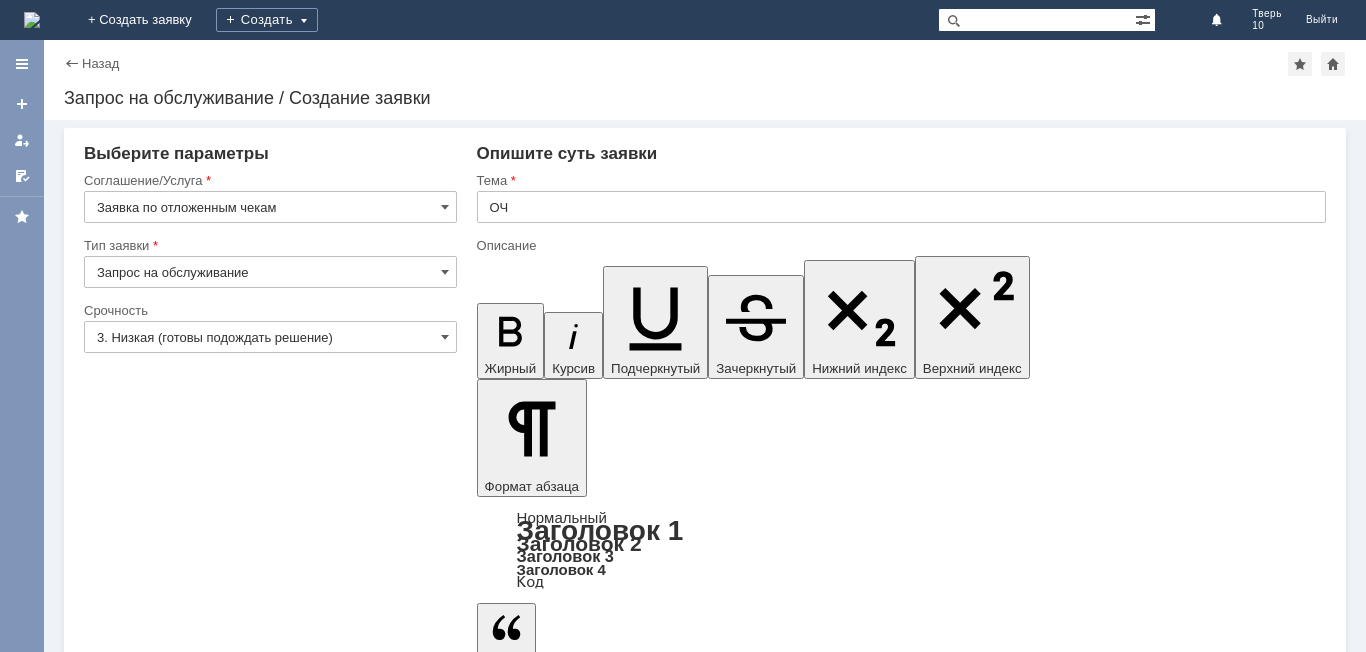 click at bounding box center [639, 5491] 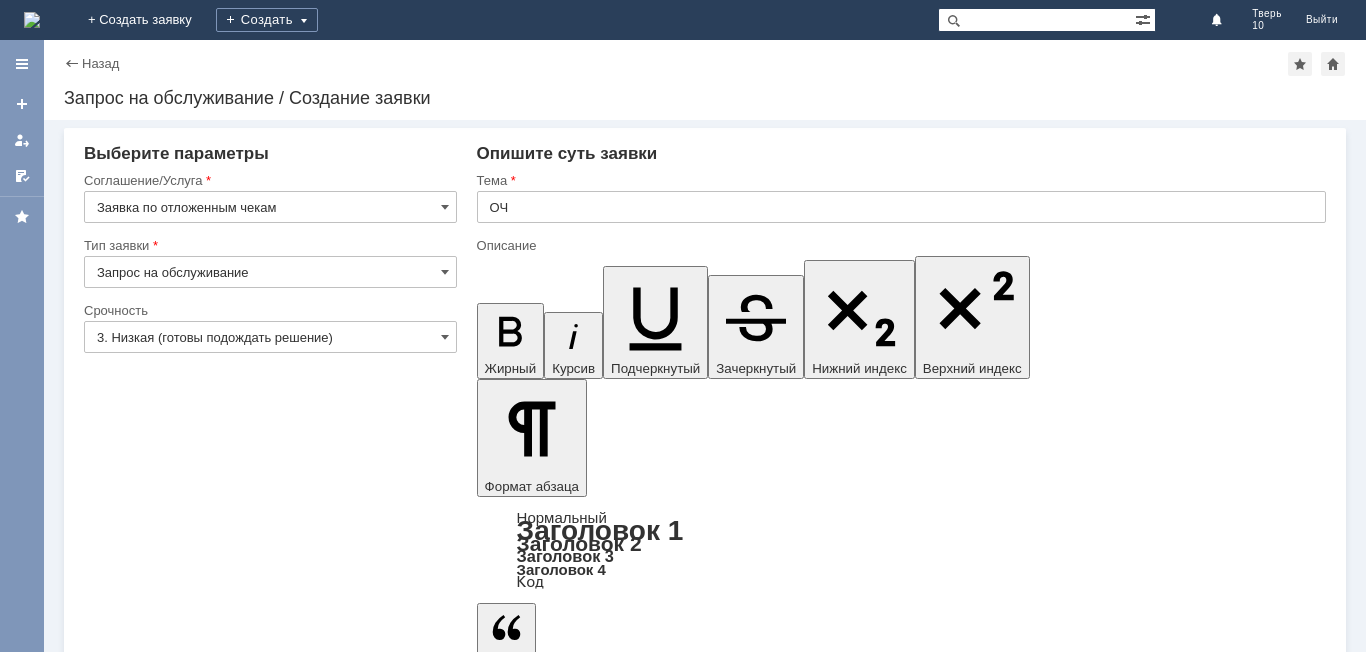 type 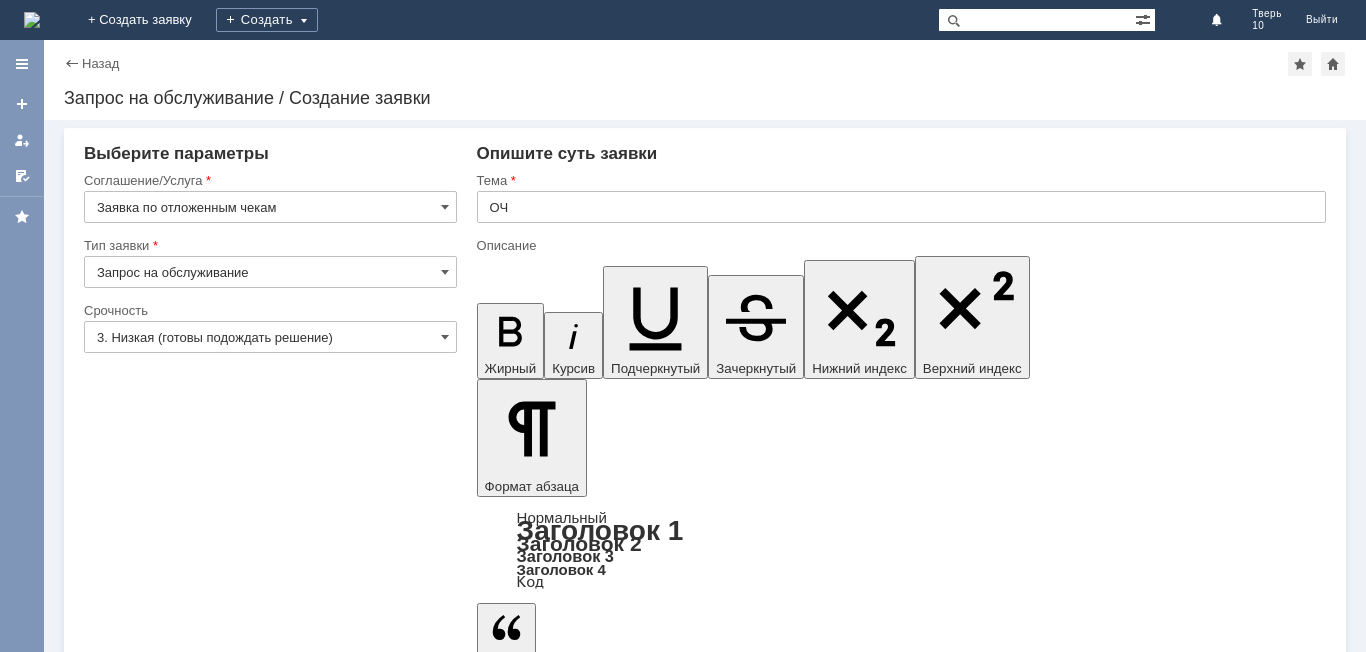 click on "Добавить файл" at bounding box center [553, 5651] 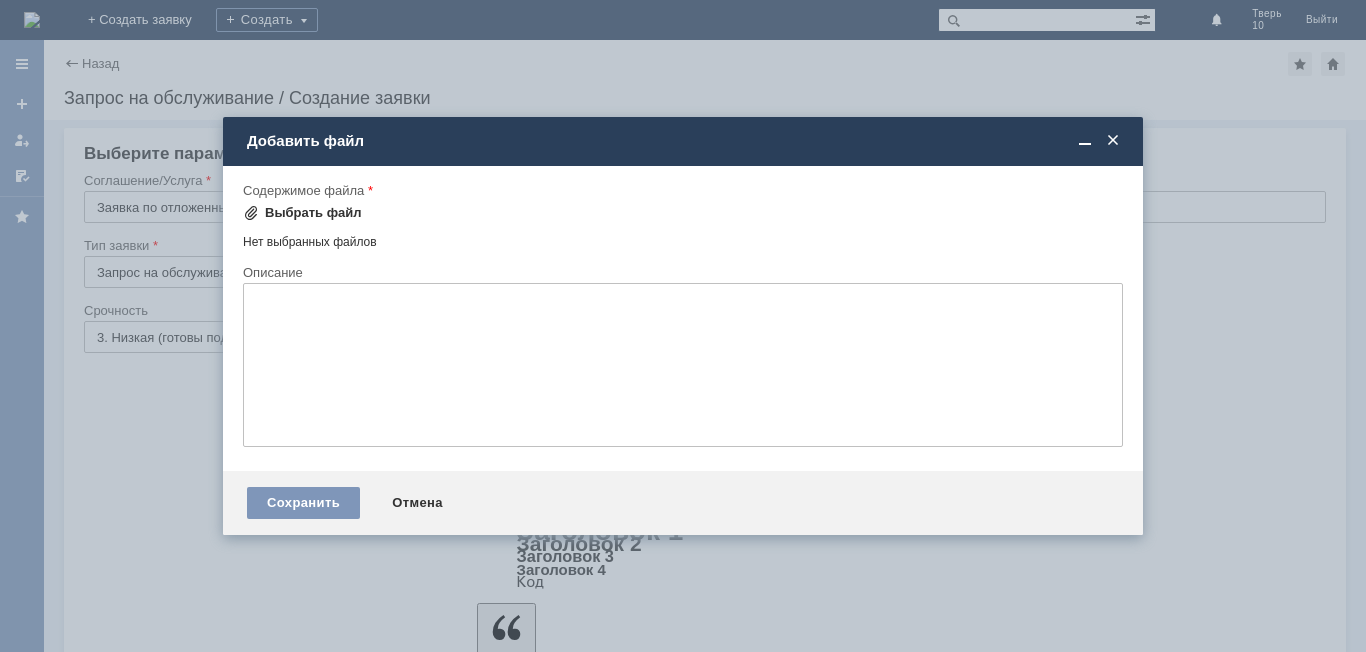 click on "Выбрать файл" at bounding box center (313, 213) 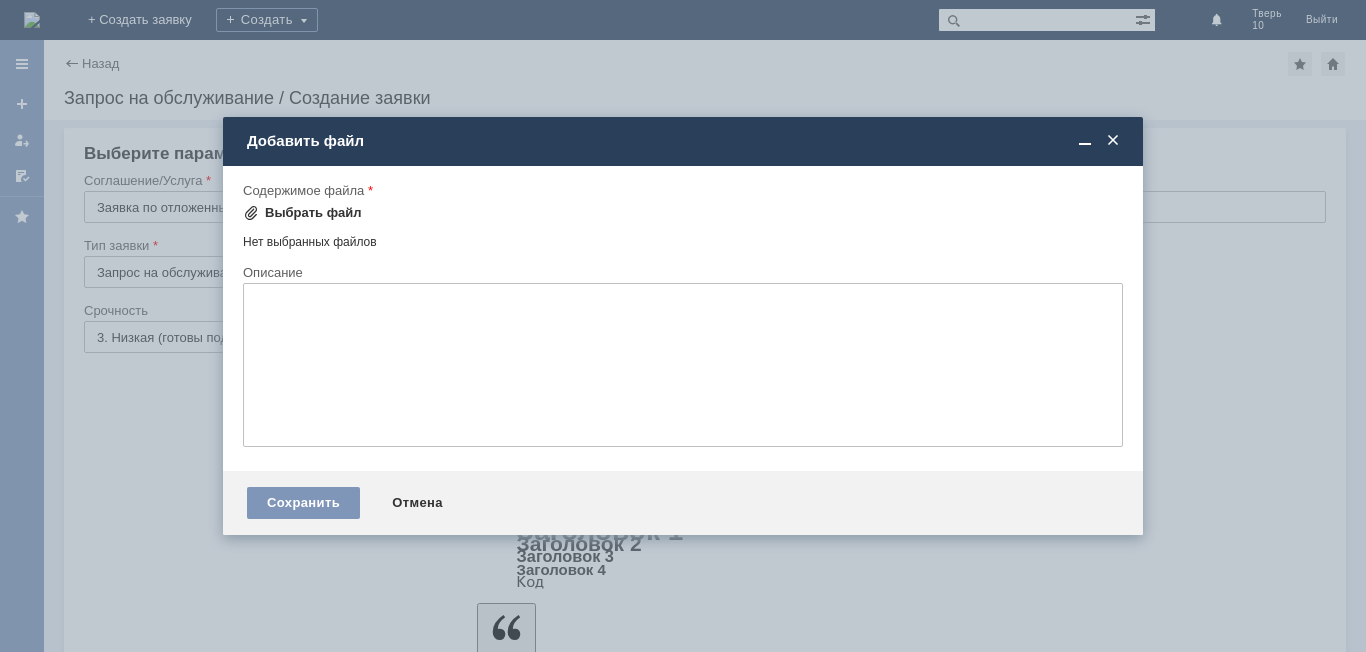 scroll, scrollTop: 0, scrollLeft: 0, axis: both 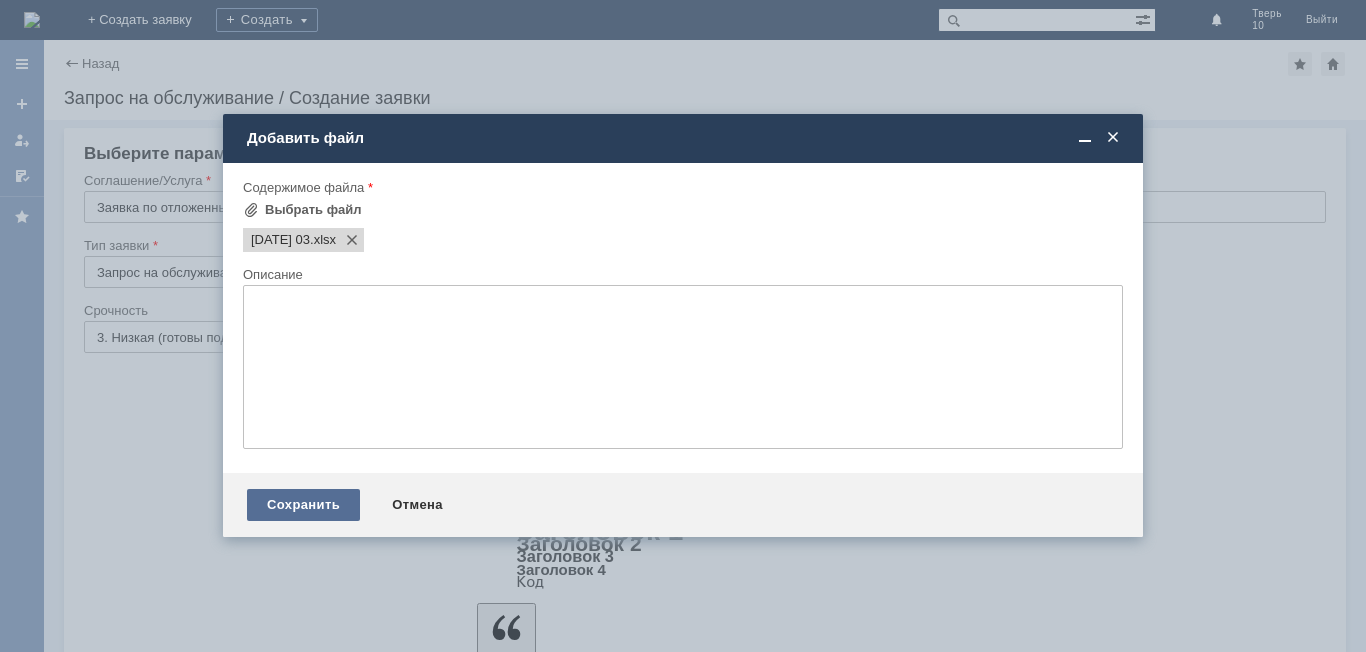 click on "Сохранить" at bounding box center (303, 505) 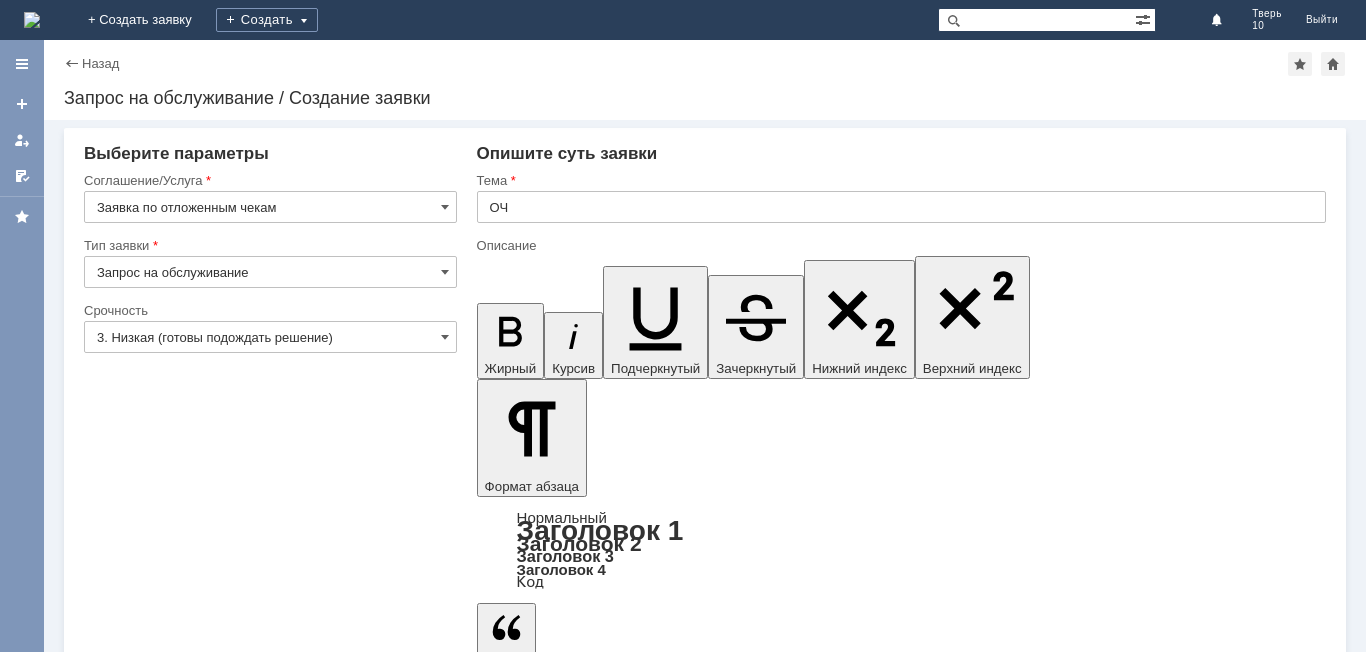 click on "Сохранить" at bounding box center (144, 5781) 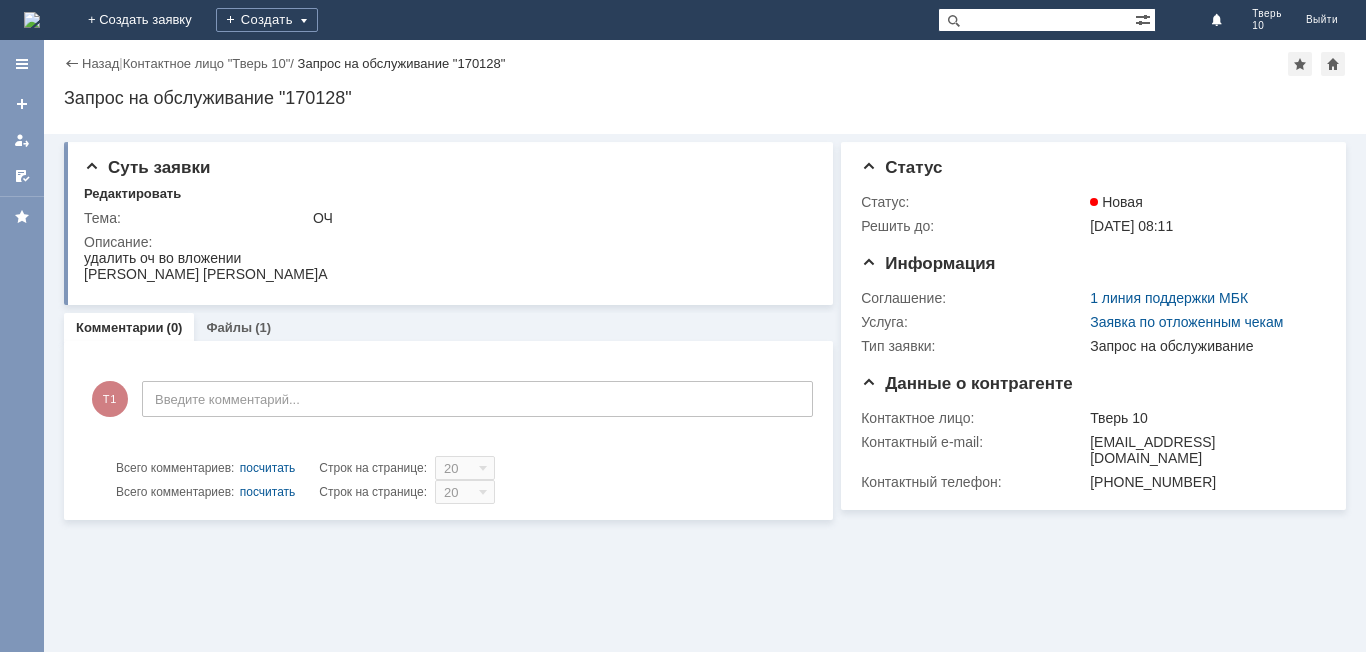 scroll, scrollTop: 0, scrollLeft: 0, axis: both 